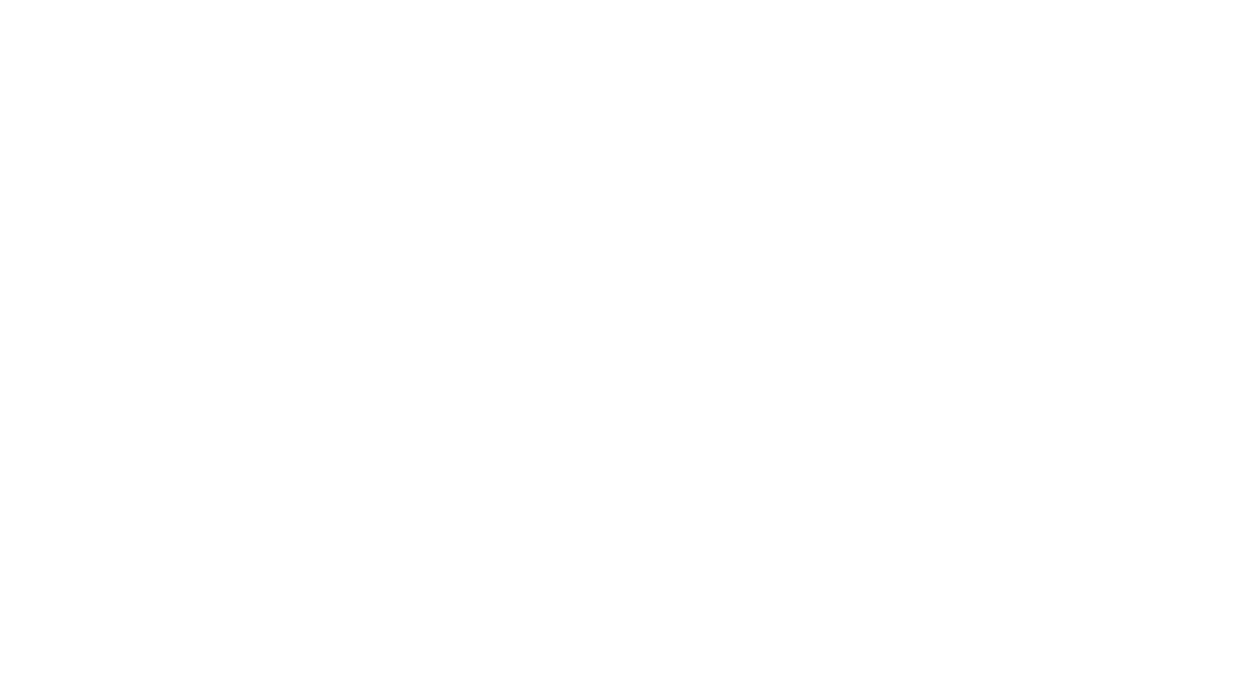 scroll, scrollTop: 0, scrollLeft: 0, axis: both 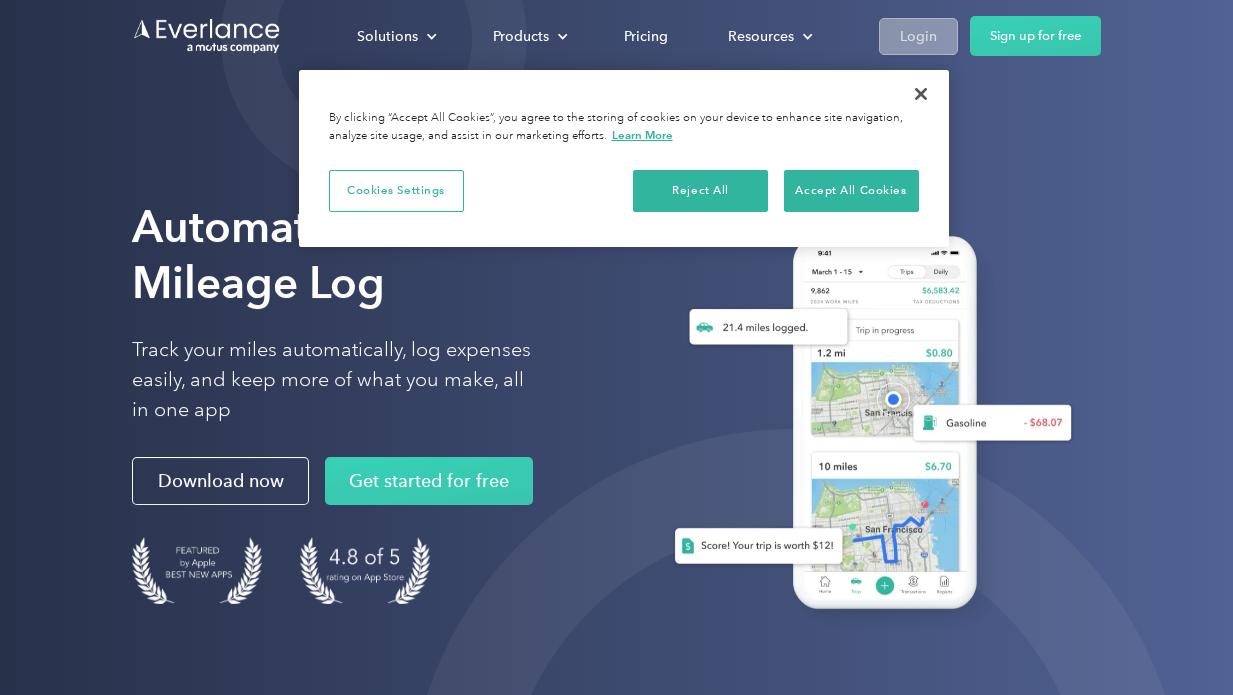 click on "Login" at bounding box center [918, 36] 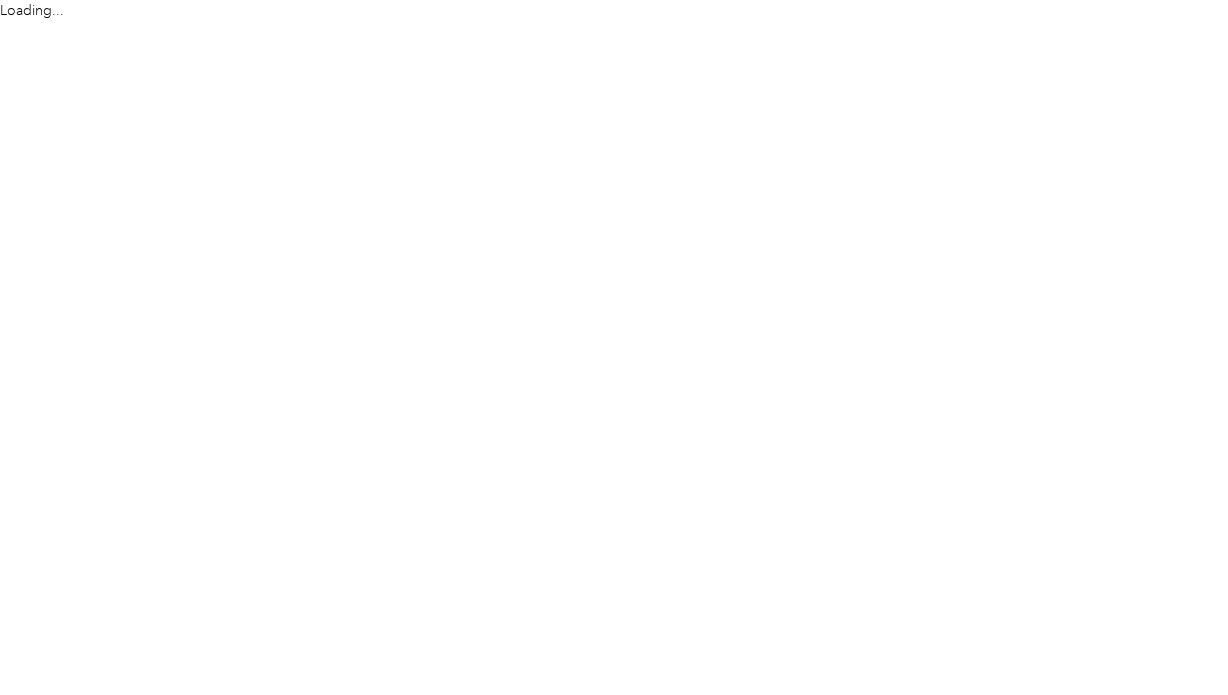 scroll, scrollTop: 0, scrollLeft: 0, axis: both 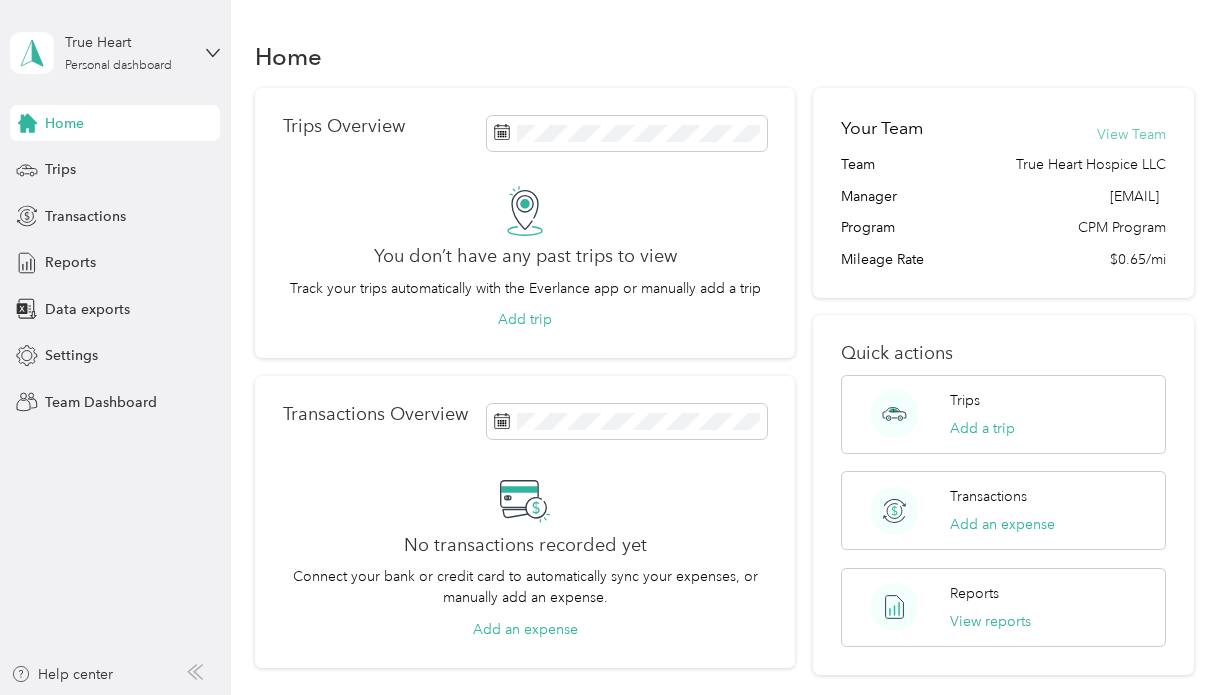 click on "View Team" at bounding box center (1131, 134) 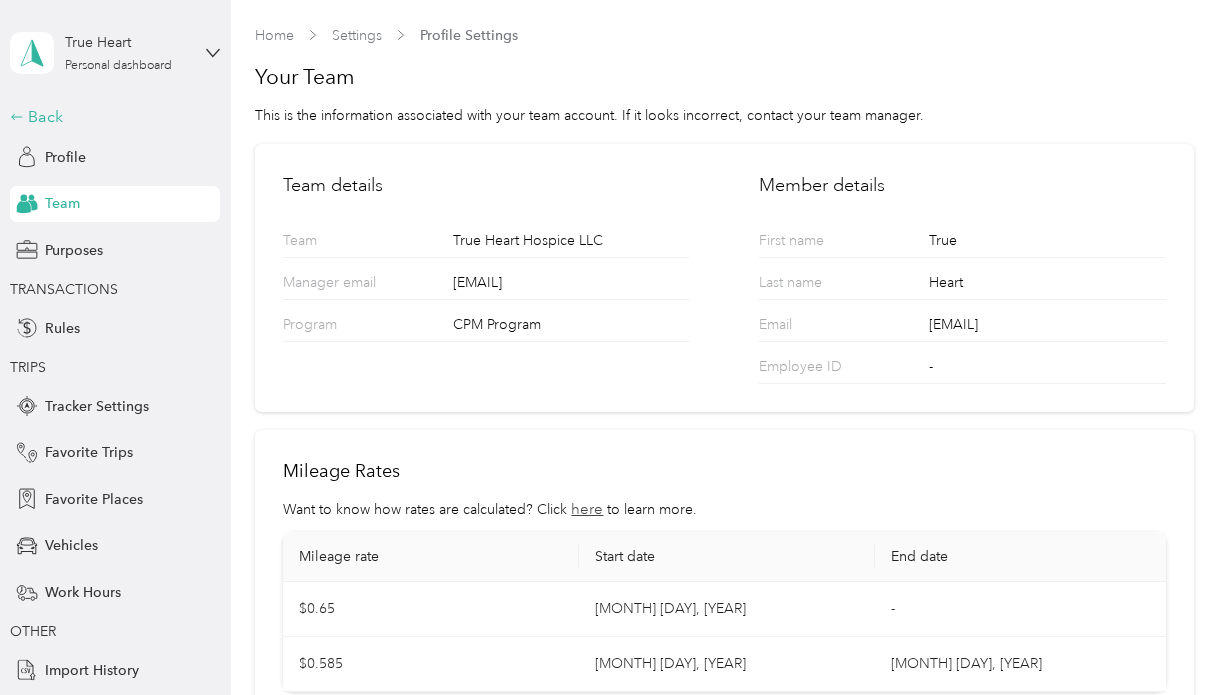click on "Back" at bounding box center (110, 117) 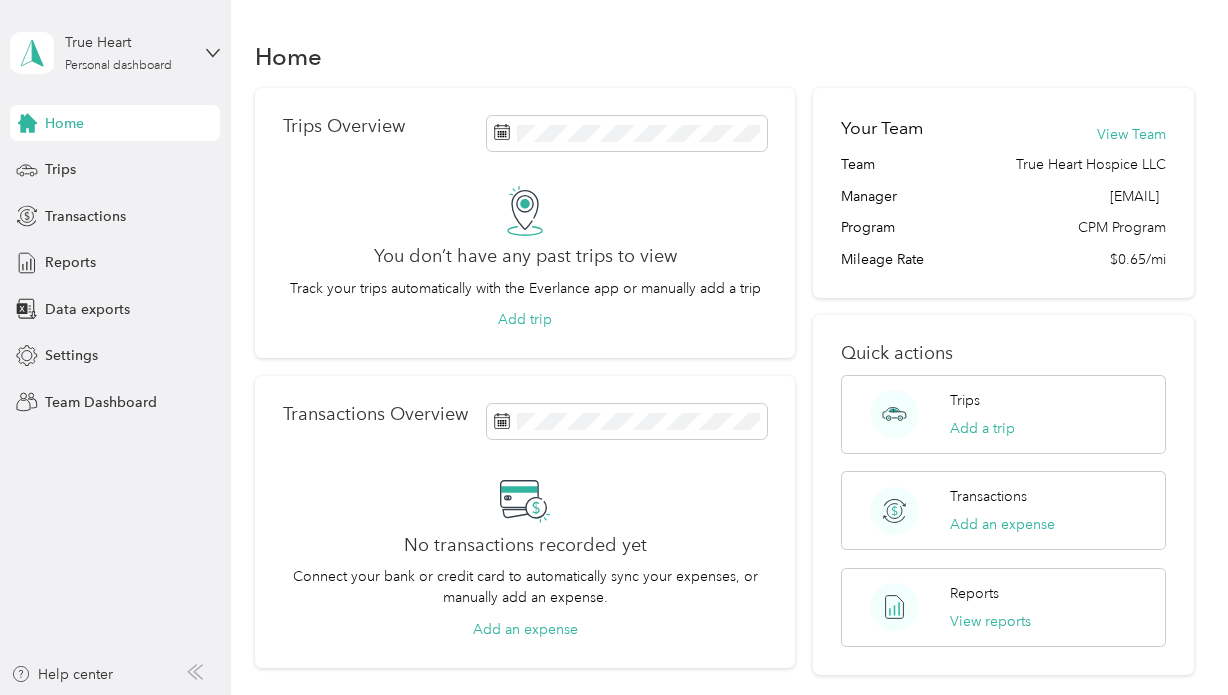 scroll, scrollTop: 186, scrollLeft: 0, axis: vertical 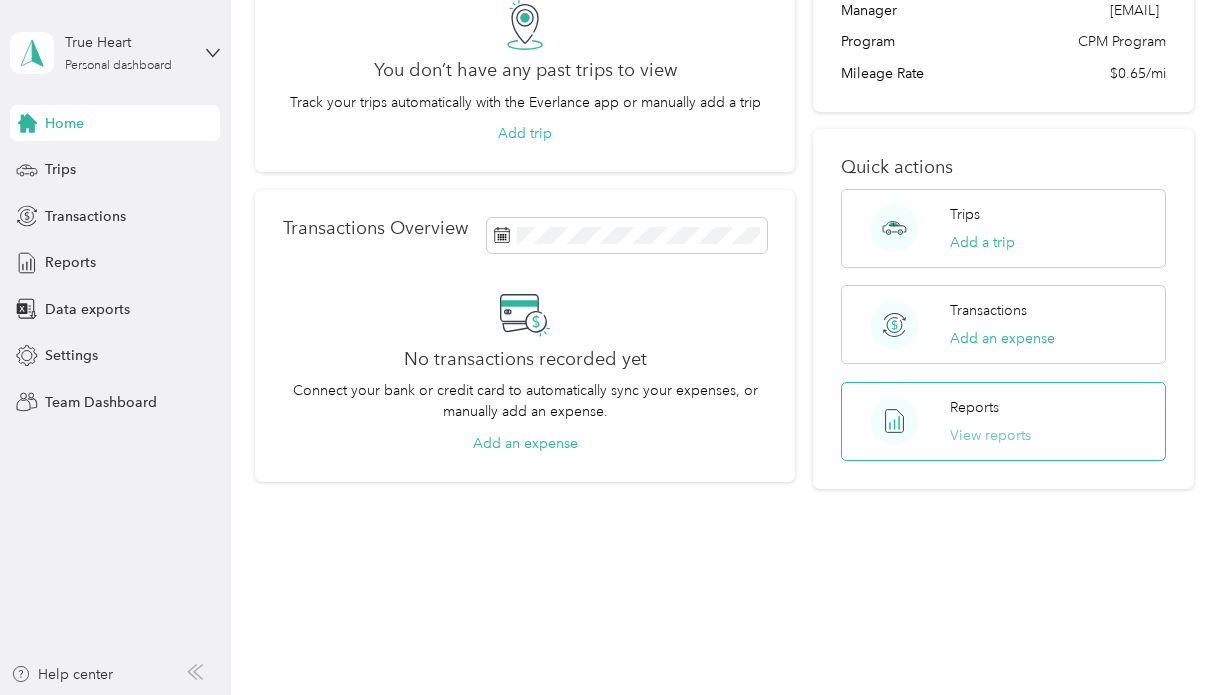 click on "View reports" at bounding box center (990, 435) 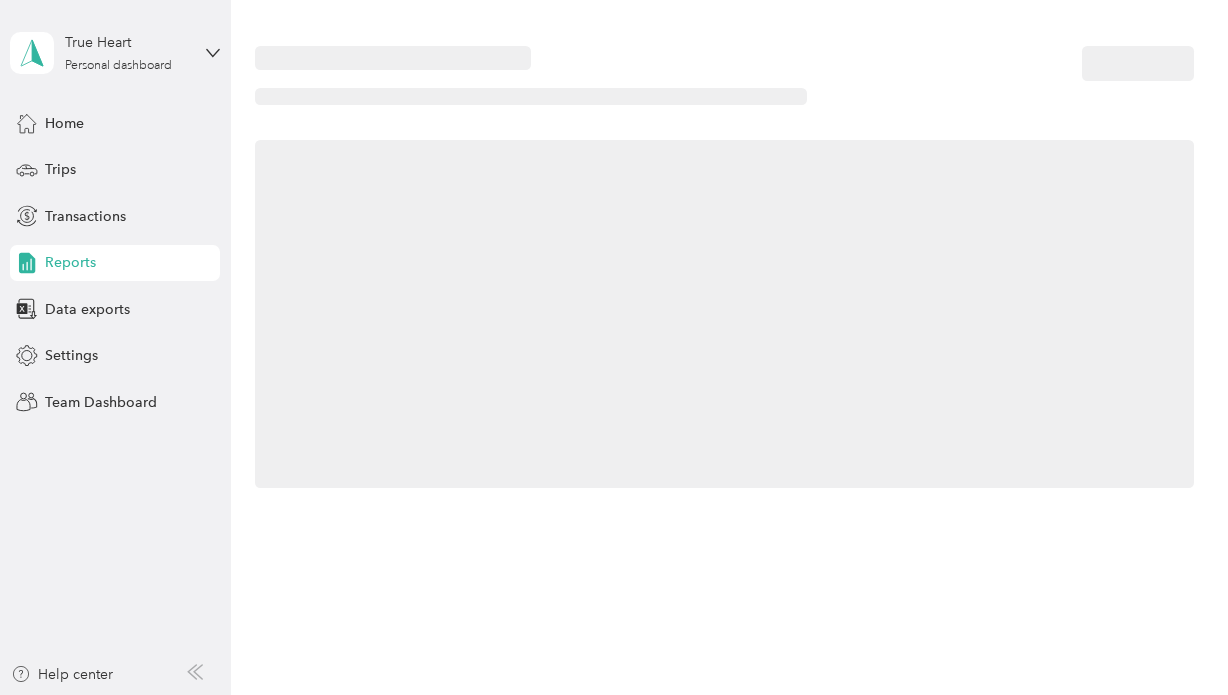 scroll, scrollTop: 0, scrollLeft: 0, axis: both 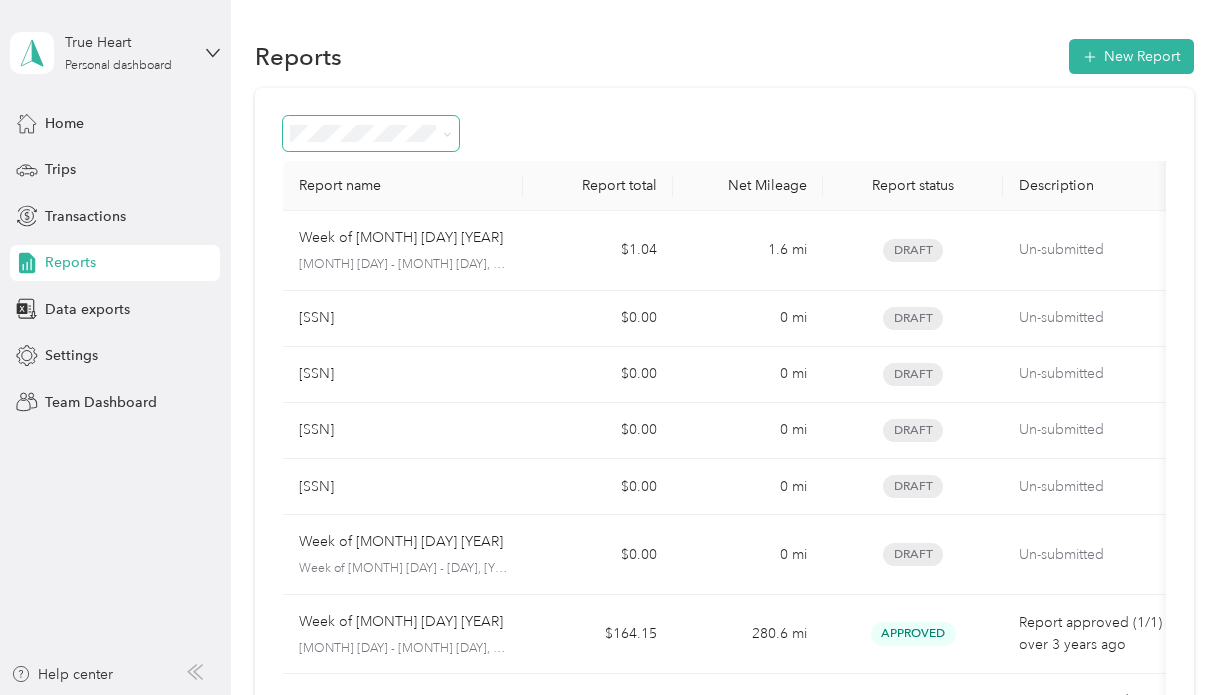 click at bounding box center (371, 133) 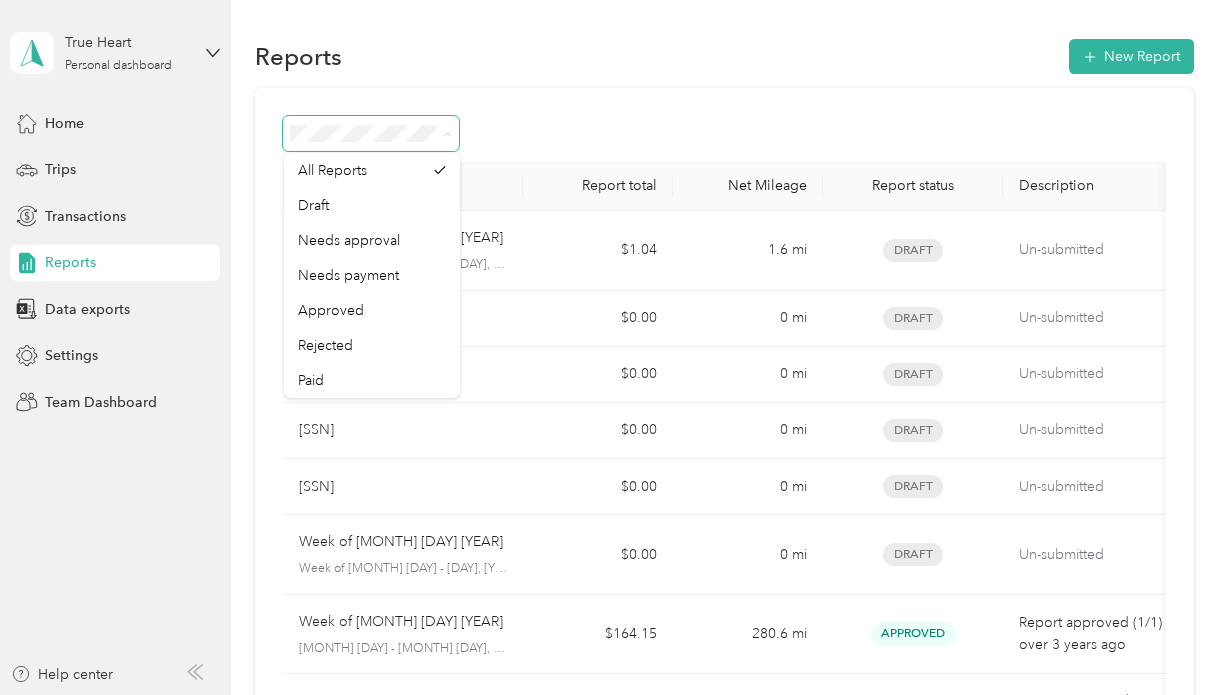 click 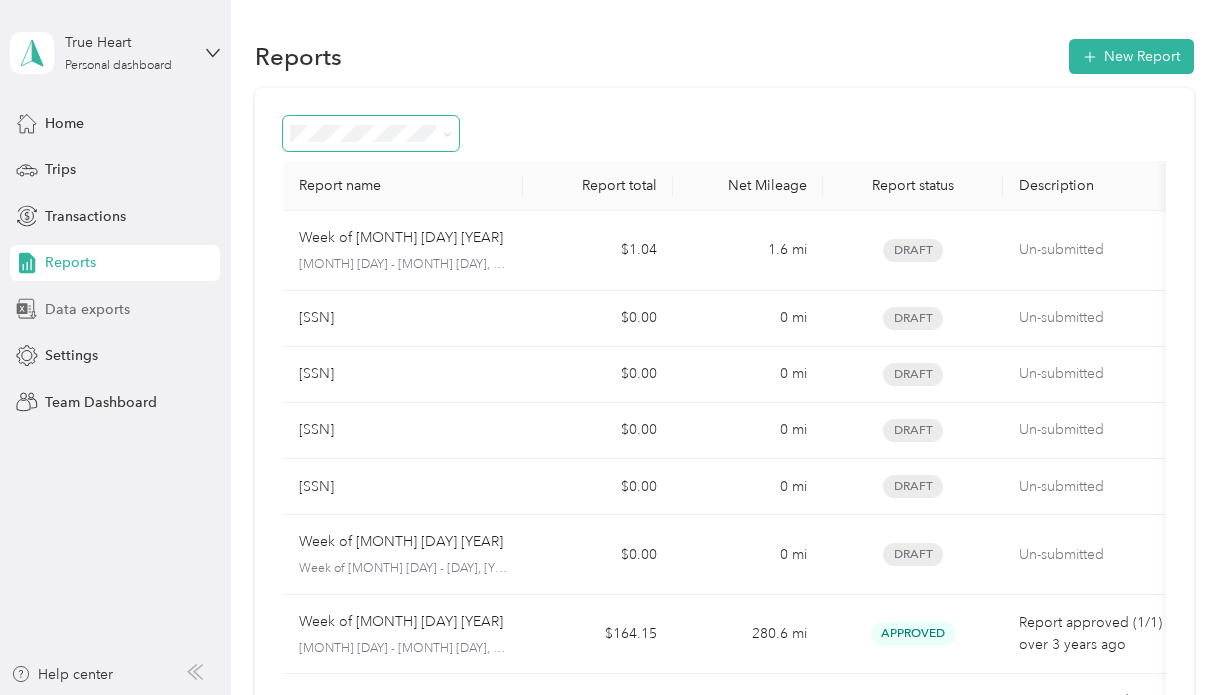 click on "Data exports" at bounding box center [87, 309] 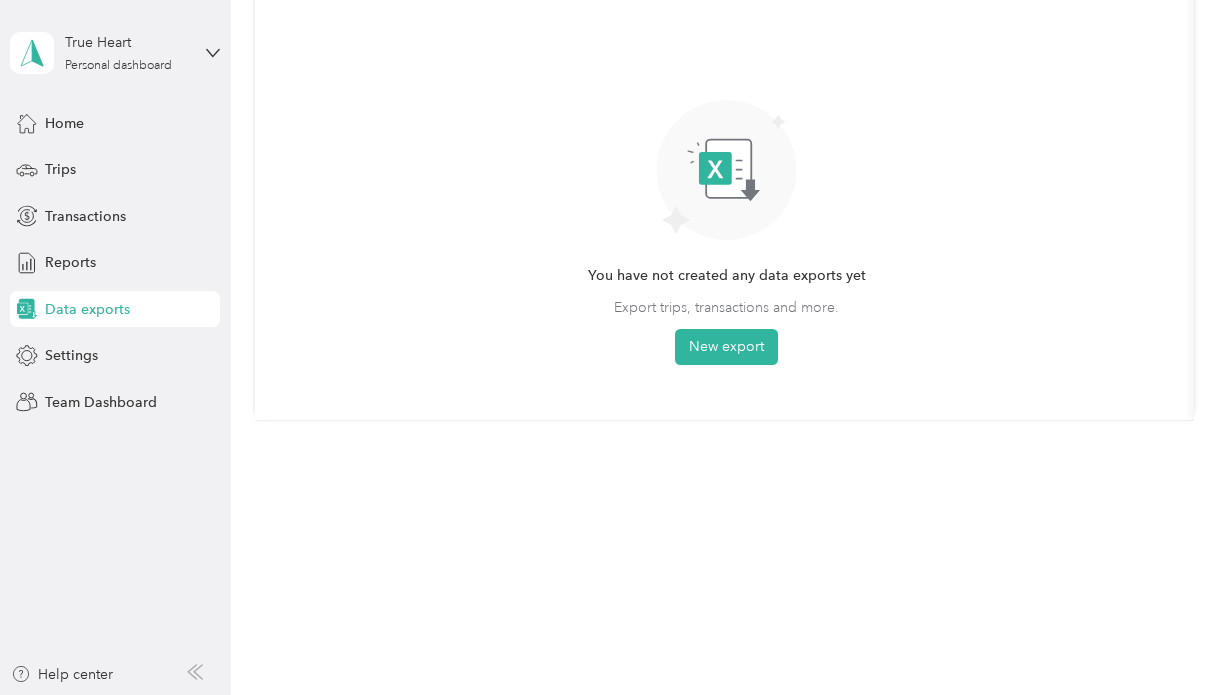 scroll, scrollTop: 0, scrollLeft: 0, axis: both 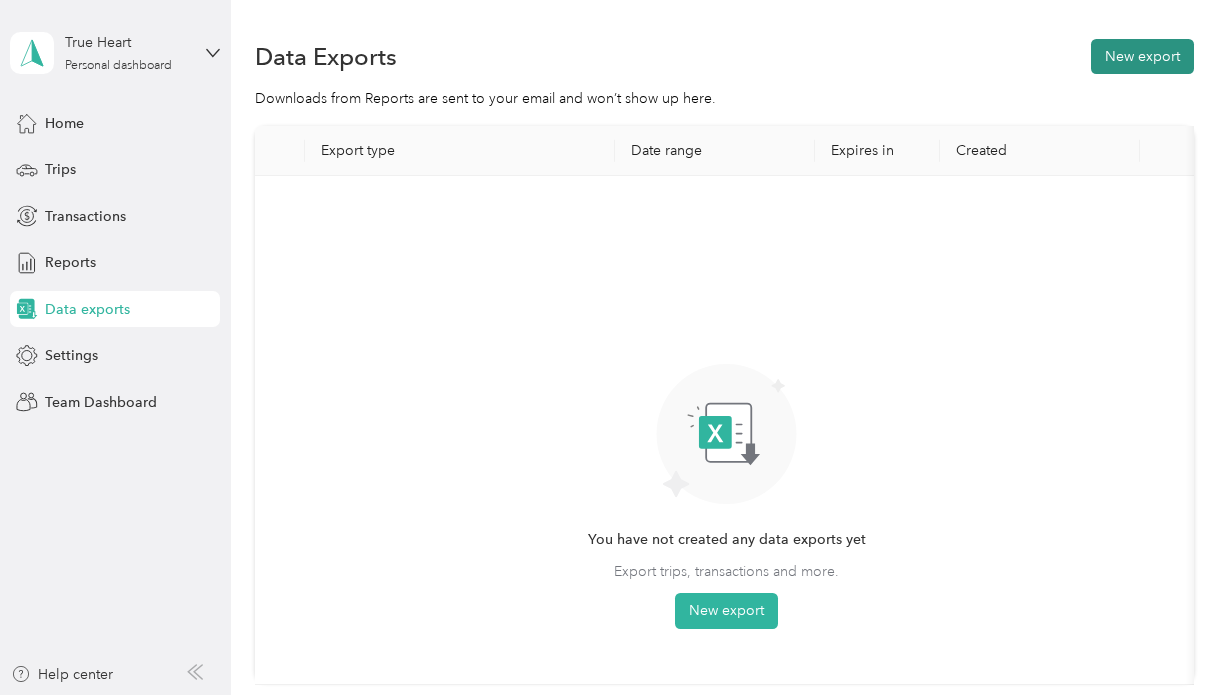 click on "New export" at bounding box center [1142, 56] 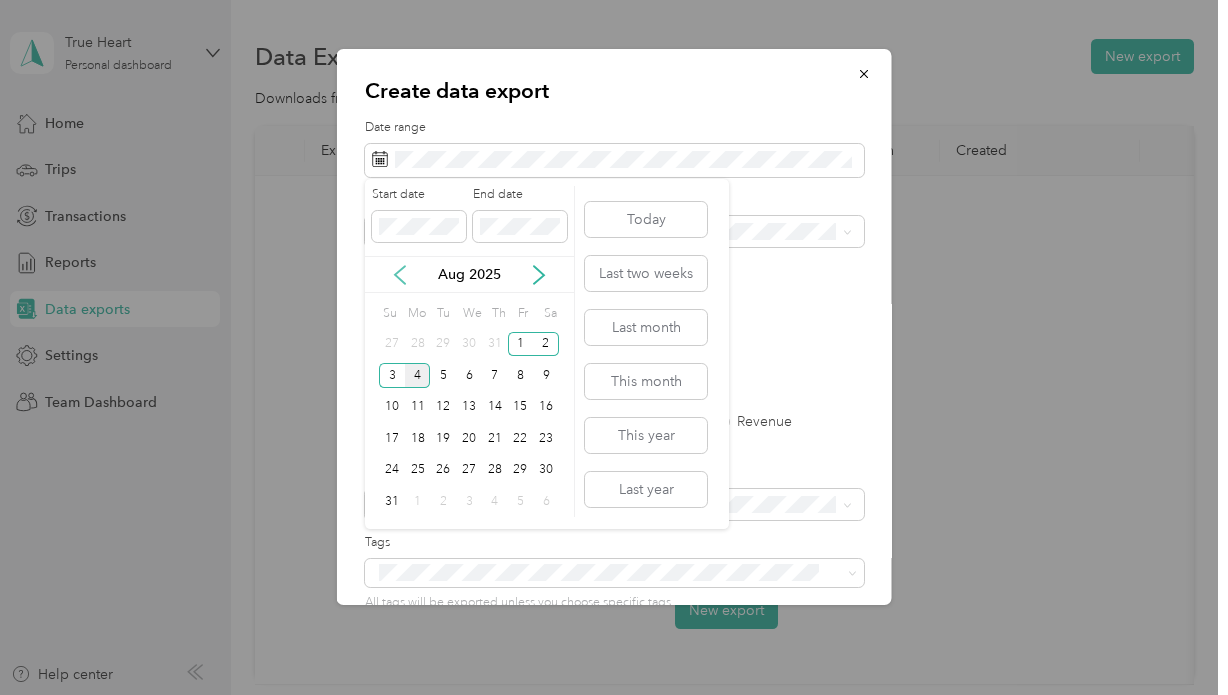 click 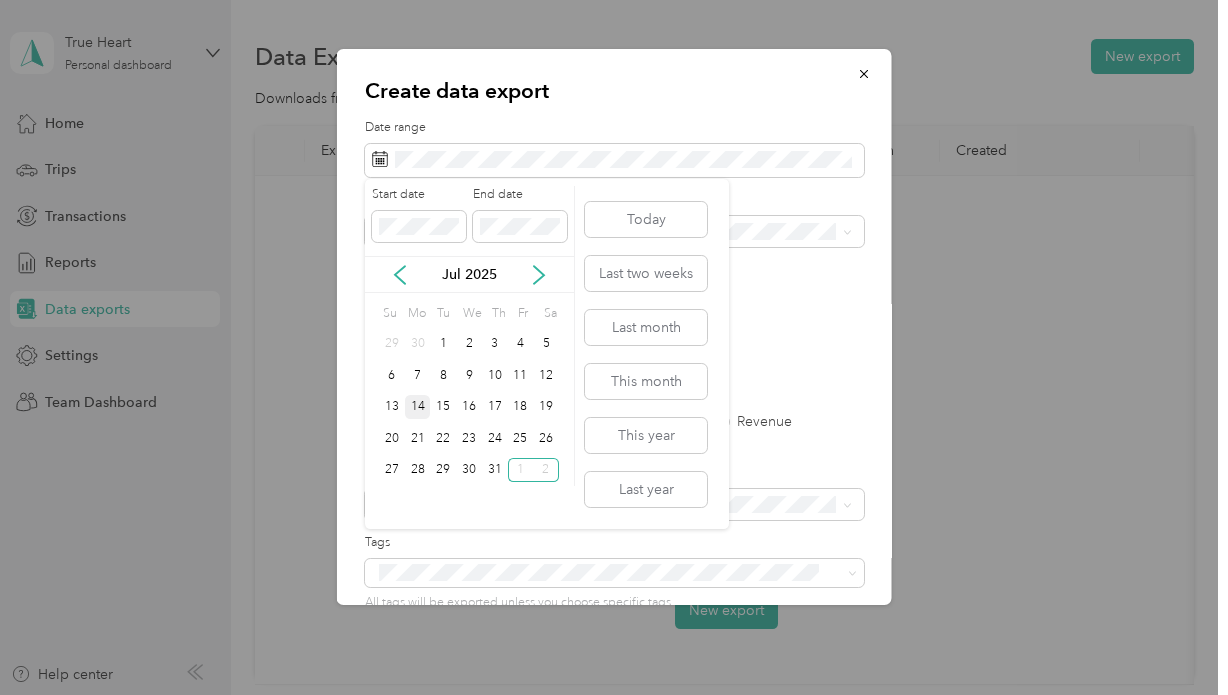 click on "14" at bounding box center [418, 407] 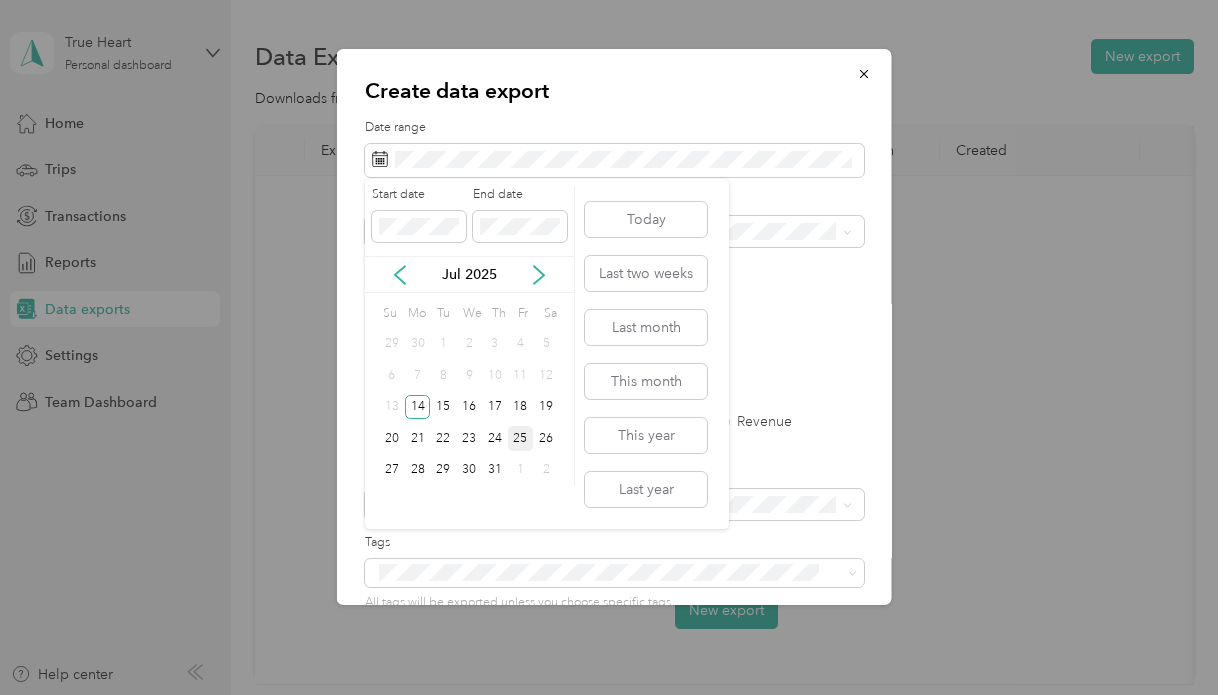 click on "25" at bounding box center (521, 438) 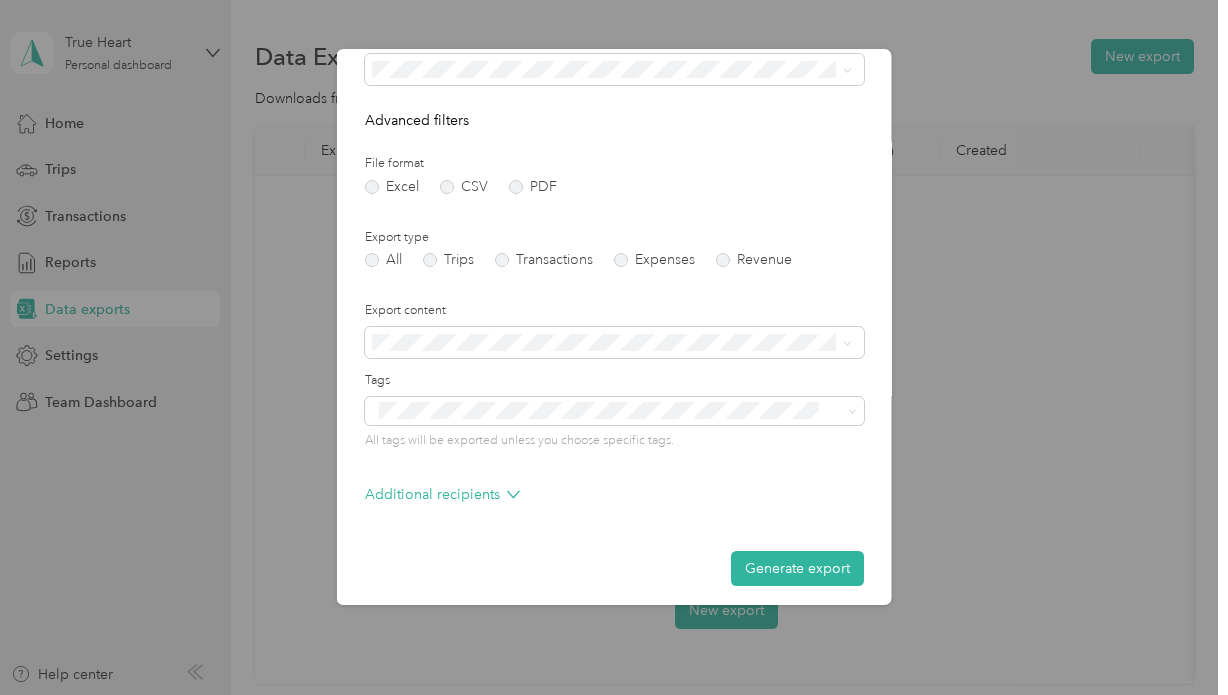 scroll, scrollTop: 171, scrollLeft: 0, axis: vertical 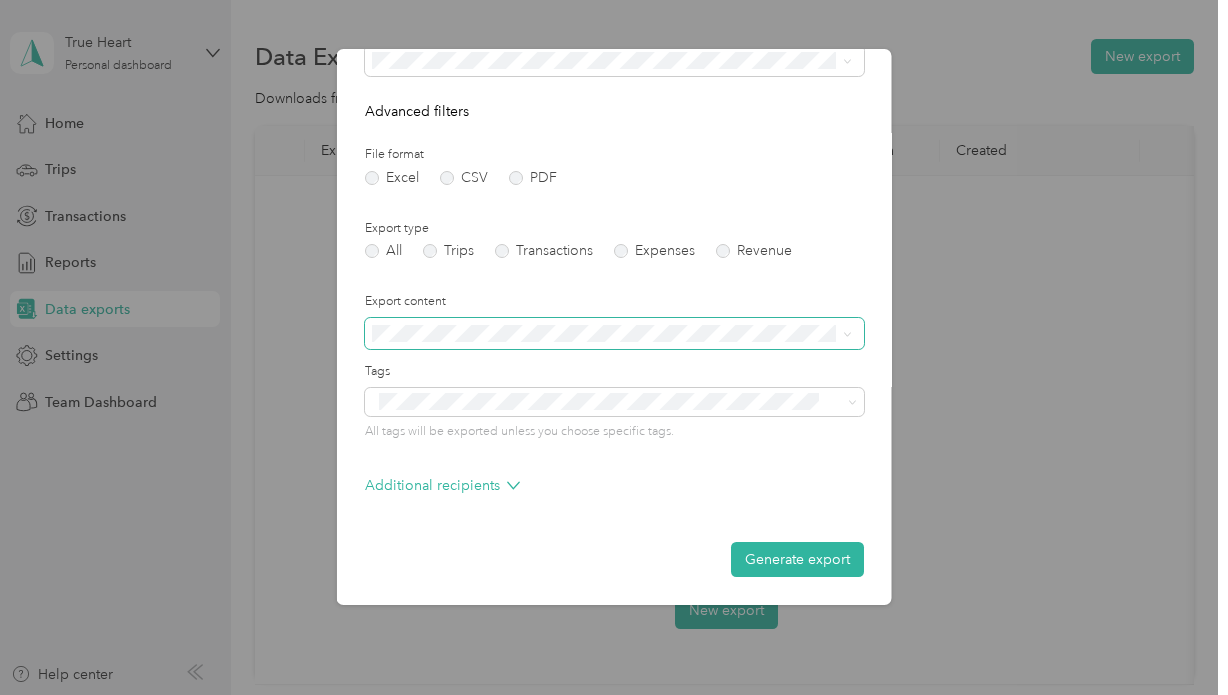 click at bounding box center [614, 334] 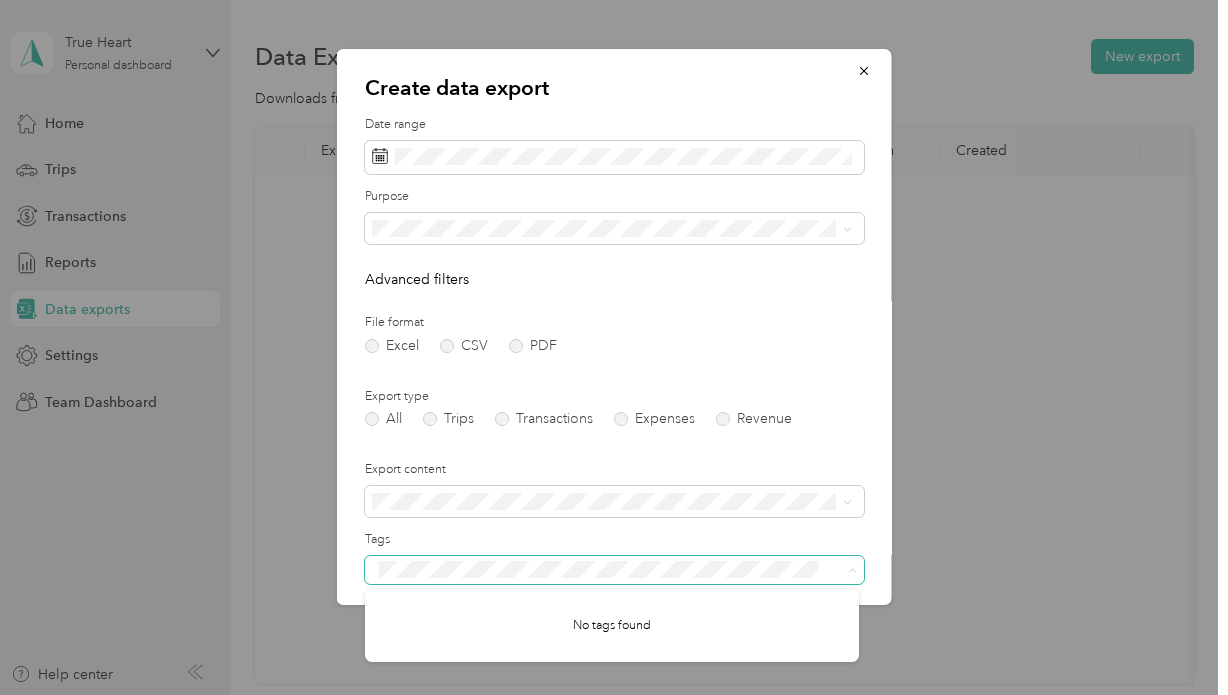 scroll, scrollTop: 0, scrollLeft: 0, axis: both 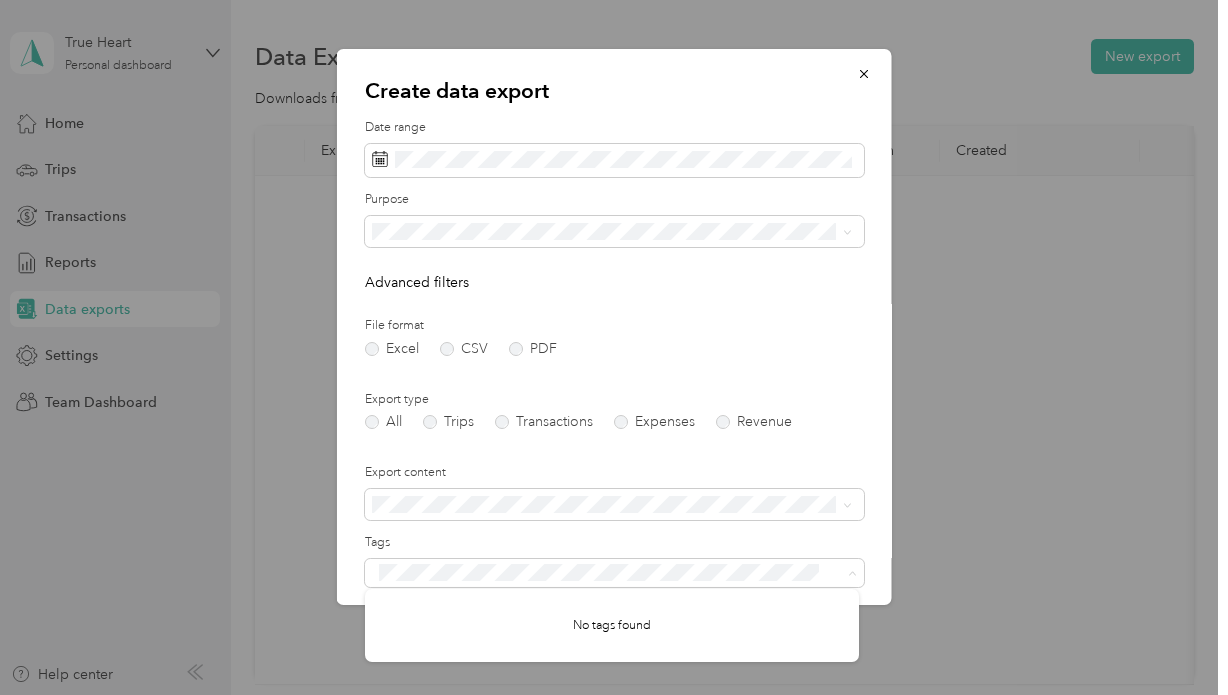 click on "Date range   Purpose   Advanced filters   File format   Excel CSV PDF Export type   All Trips Transactions Expenses Revenue Export content   Tags   All tags will be exported unless you choose specific tags. Additional recipients Generate export" at bounding box center [614, 433] 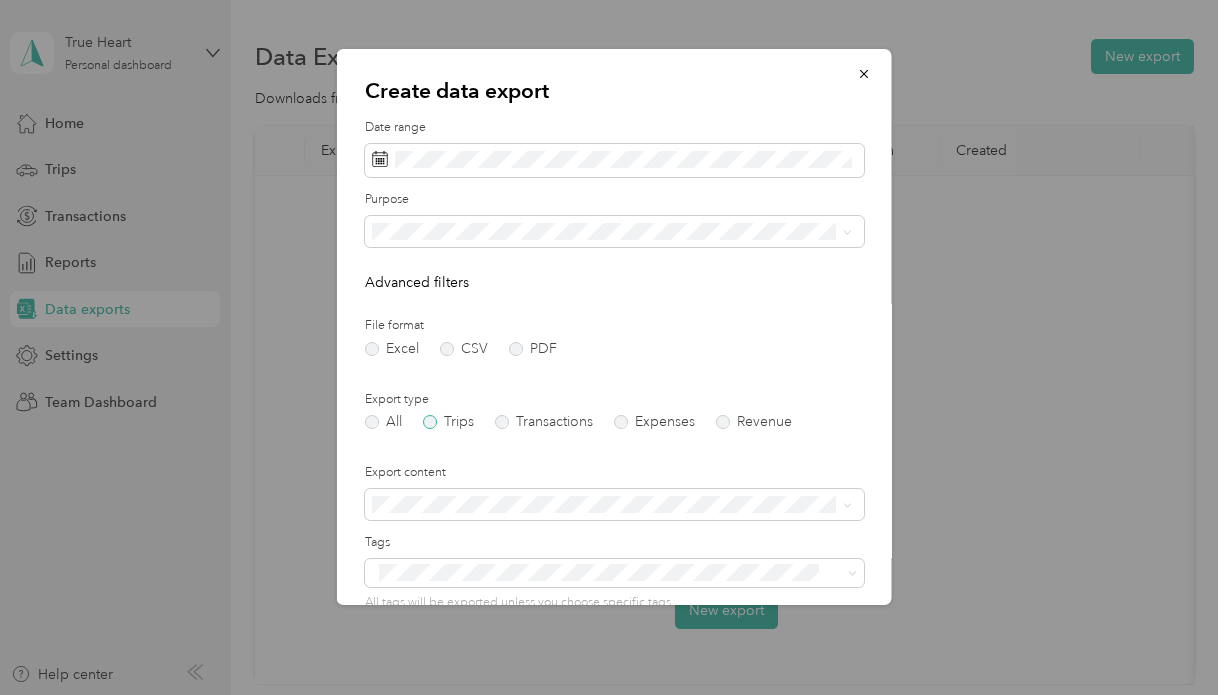 click on "Trips" at bounding box center (448, 422) 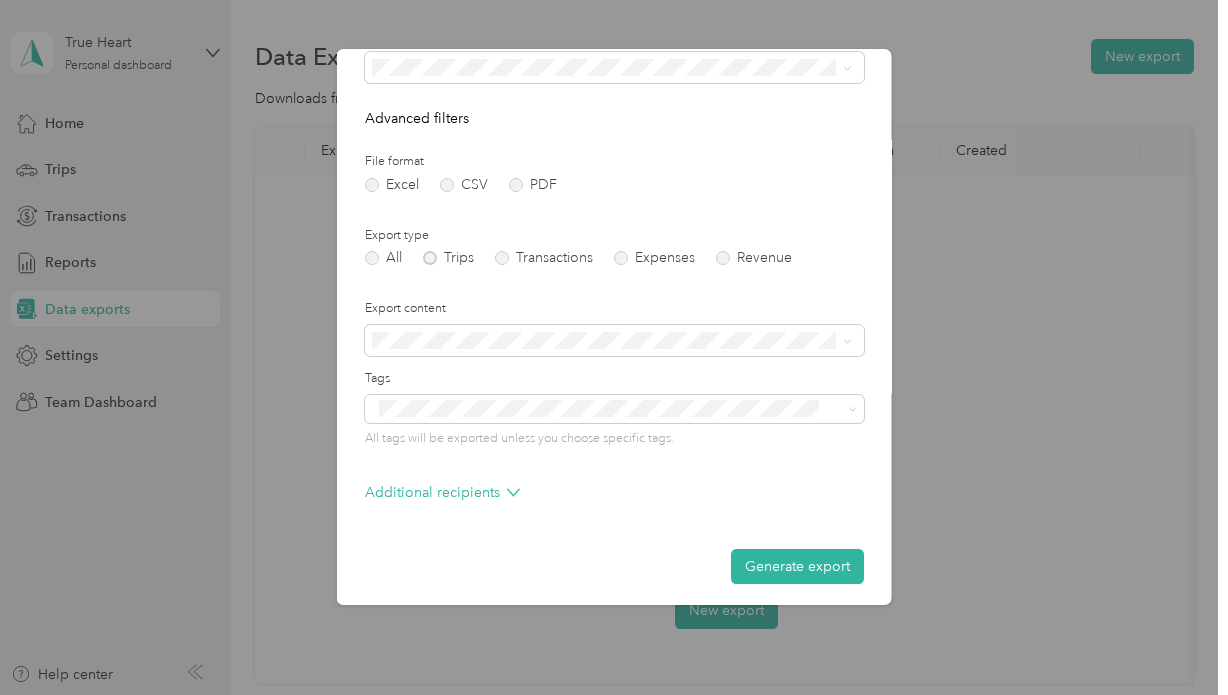 scroll, scrollTop: 165, scrollLeft: 0, axis: vertical 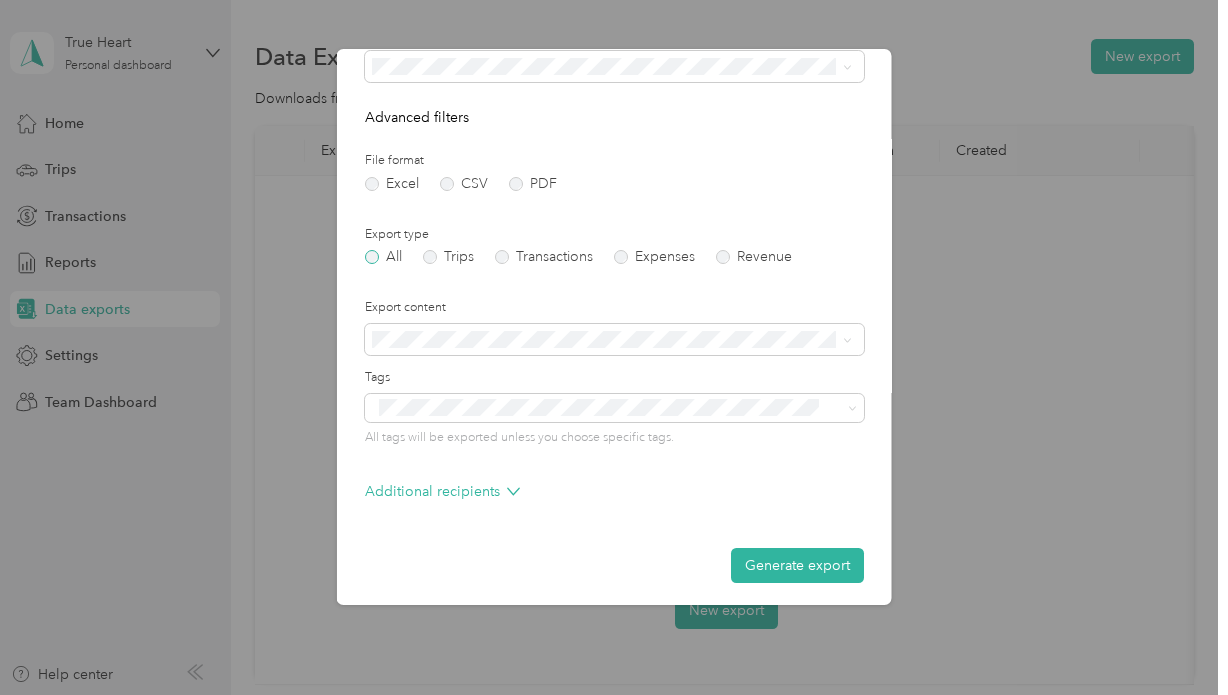 click on "All" at bounding box center [383, 257] 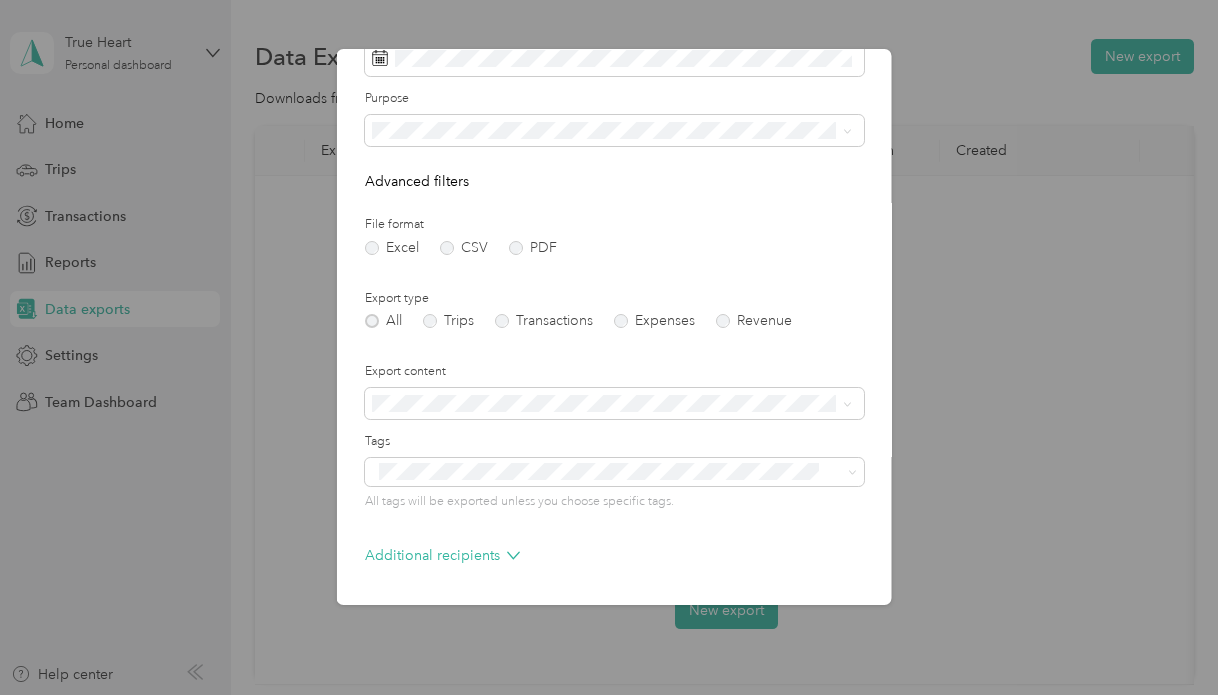 scroll, scrollTop: 171, scrollLeft: 0, axis: vertical 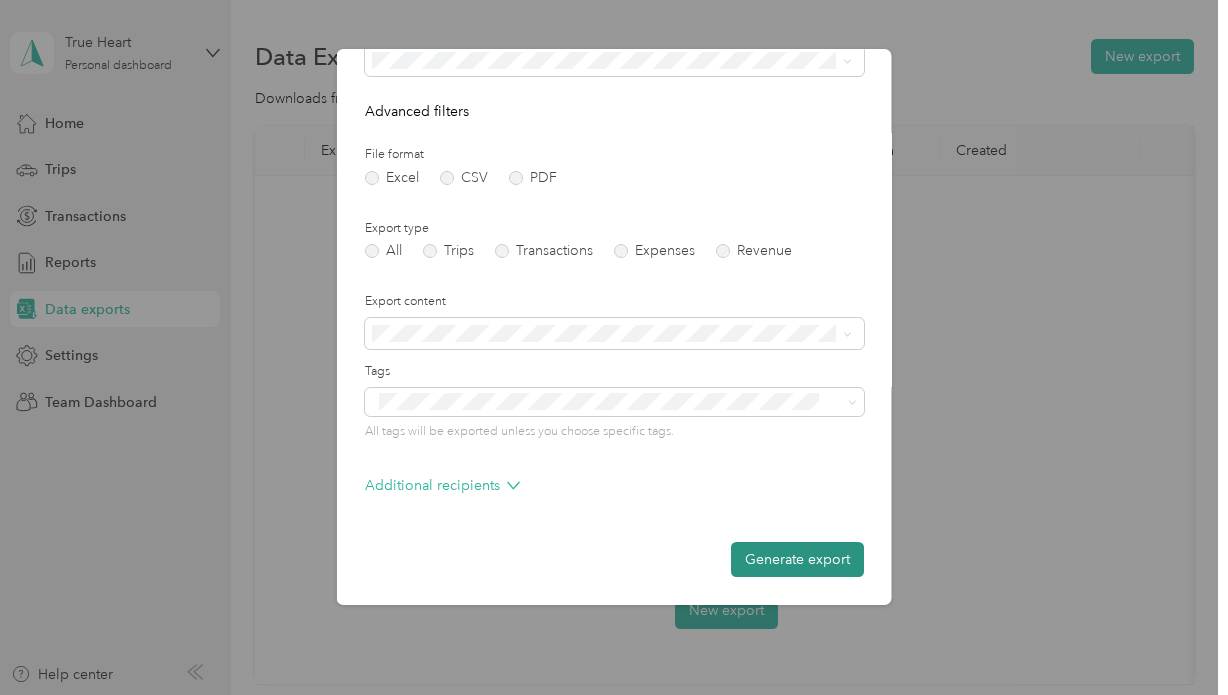 click on "Generate export" at bounding box center (797, 559) 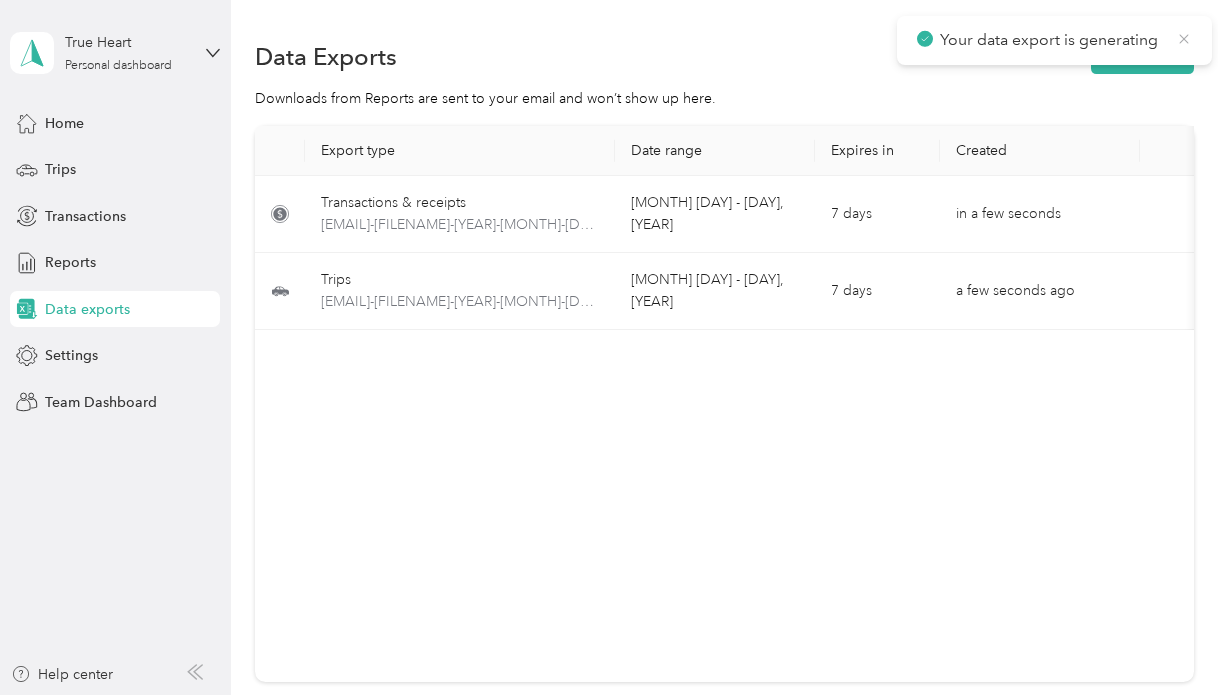 click 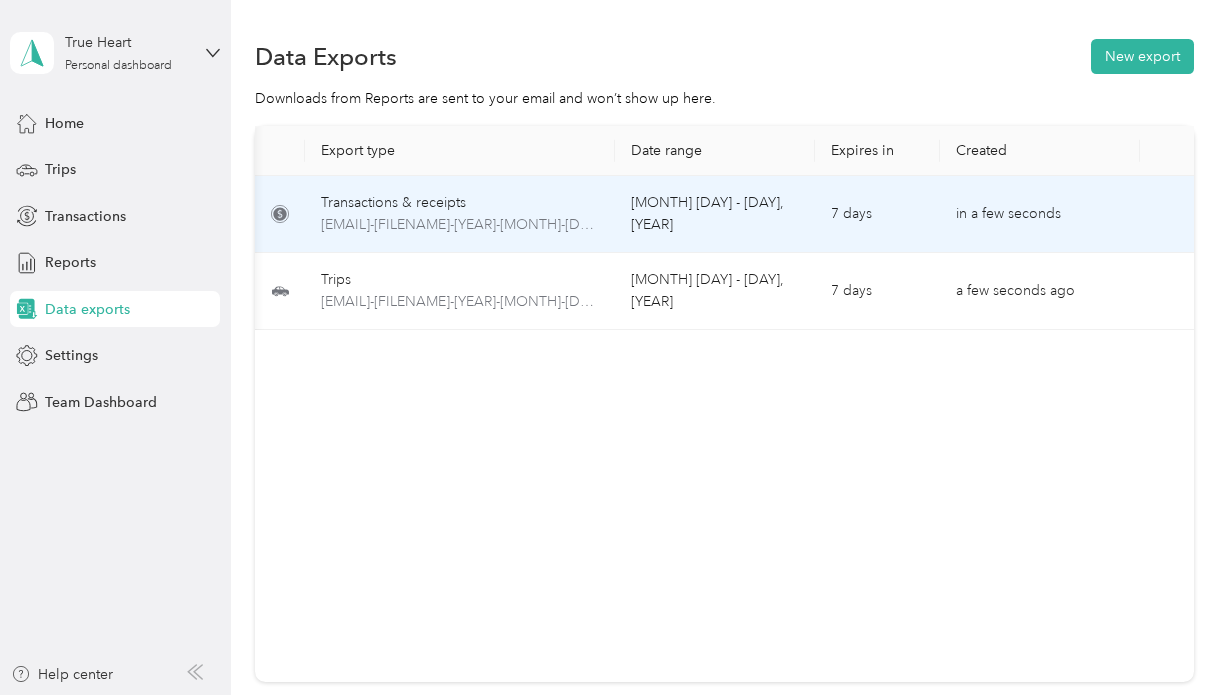 scroll, scrollTop: 0, scrollLeft: 142, axis: horizontal 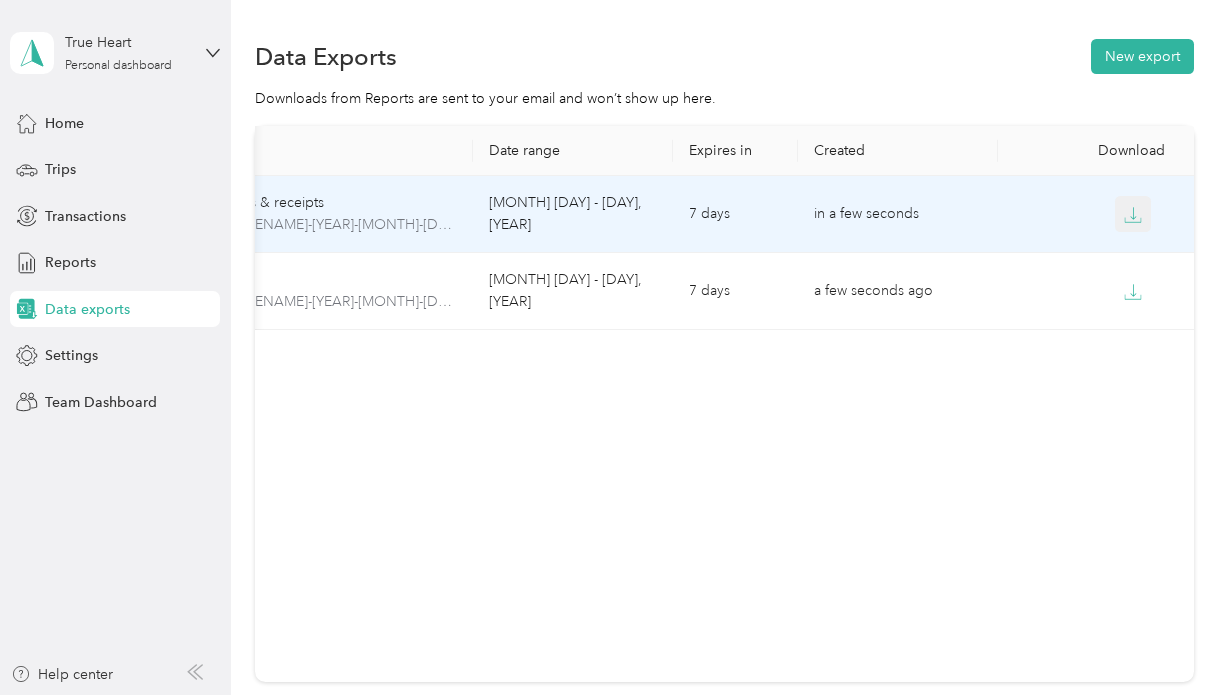click 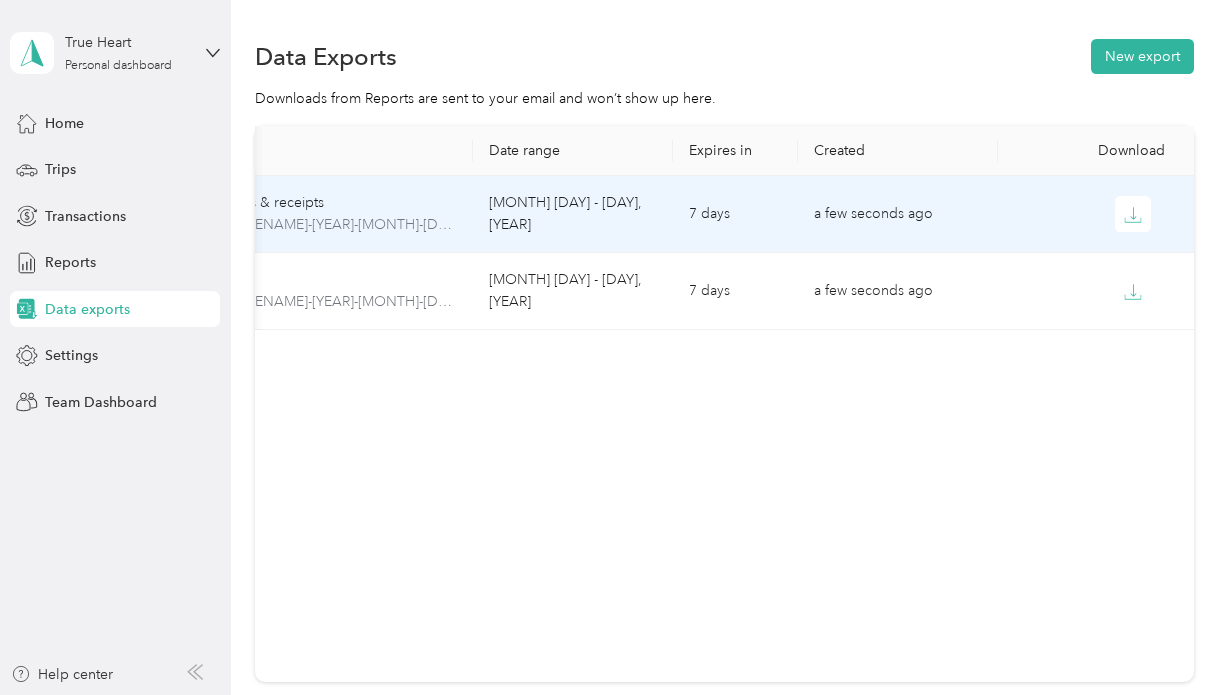 click on "July 14 - 25, 2025" at bounding box center [573, 214] 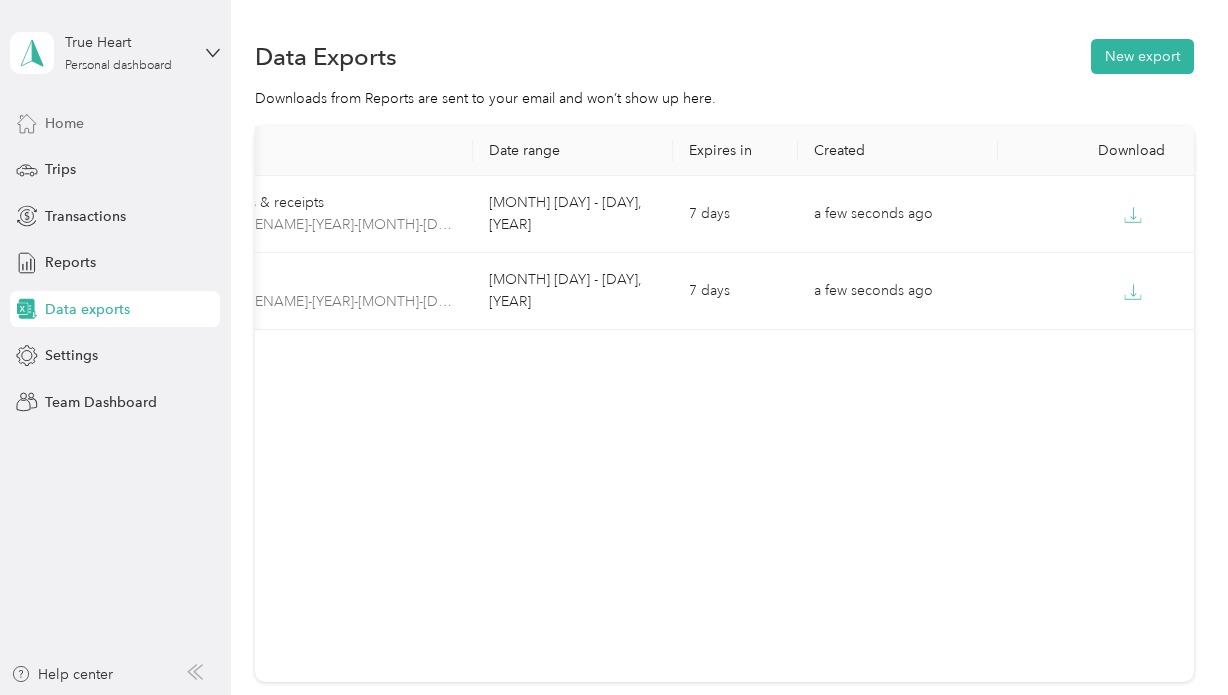click on "Home" at bounding box center [64, 123] 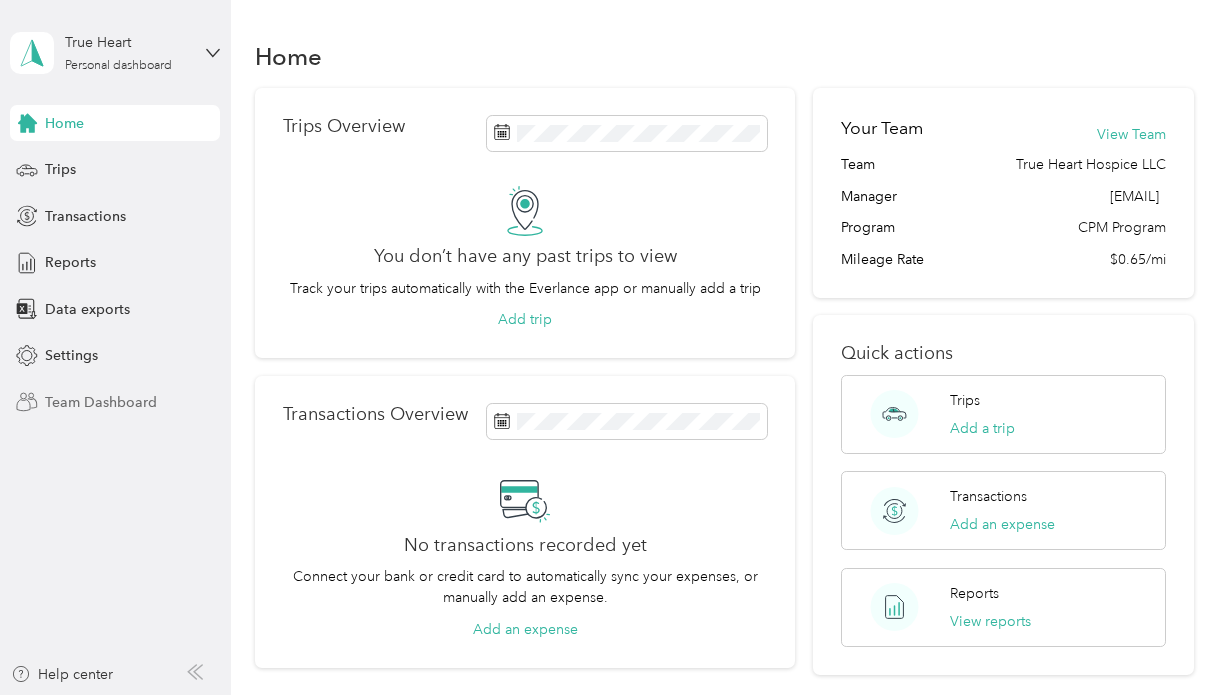 click on "Team Dashboard" at bounding box center (101, 402) 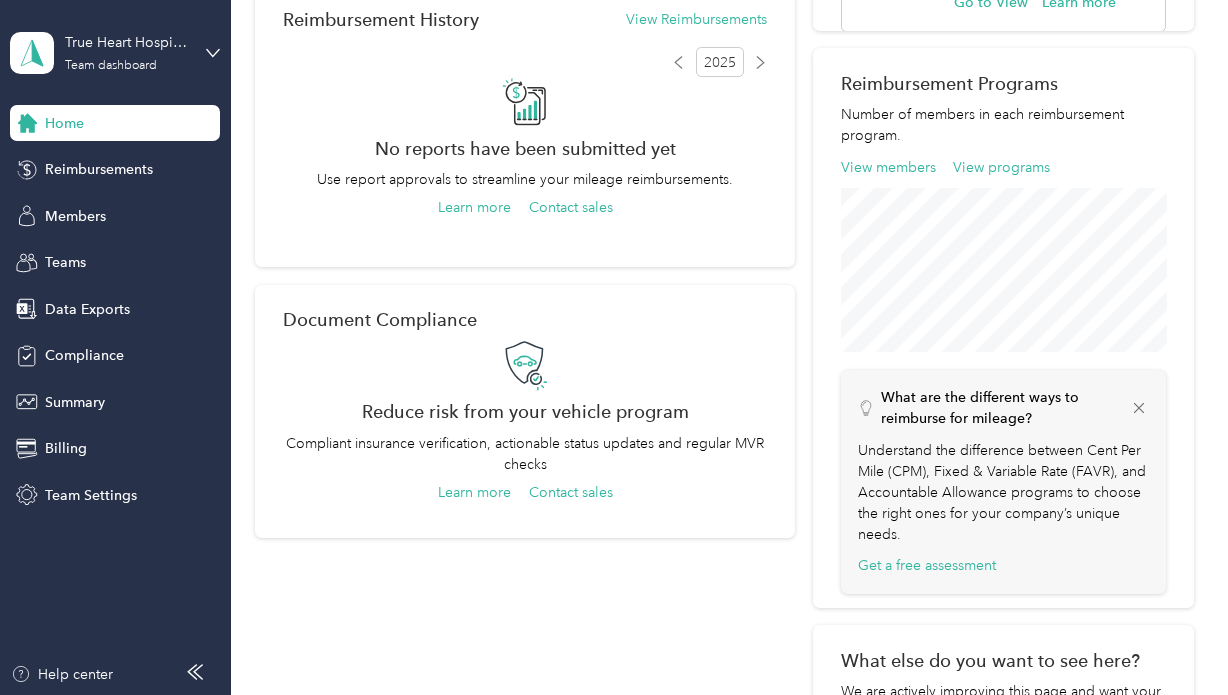 scroll, scrollTop: 434, scrollLeft: 0, axis: vertical 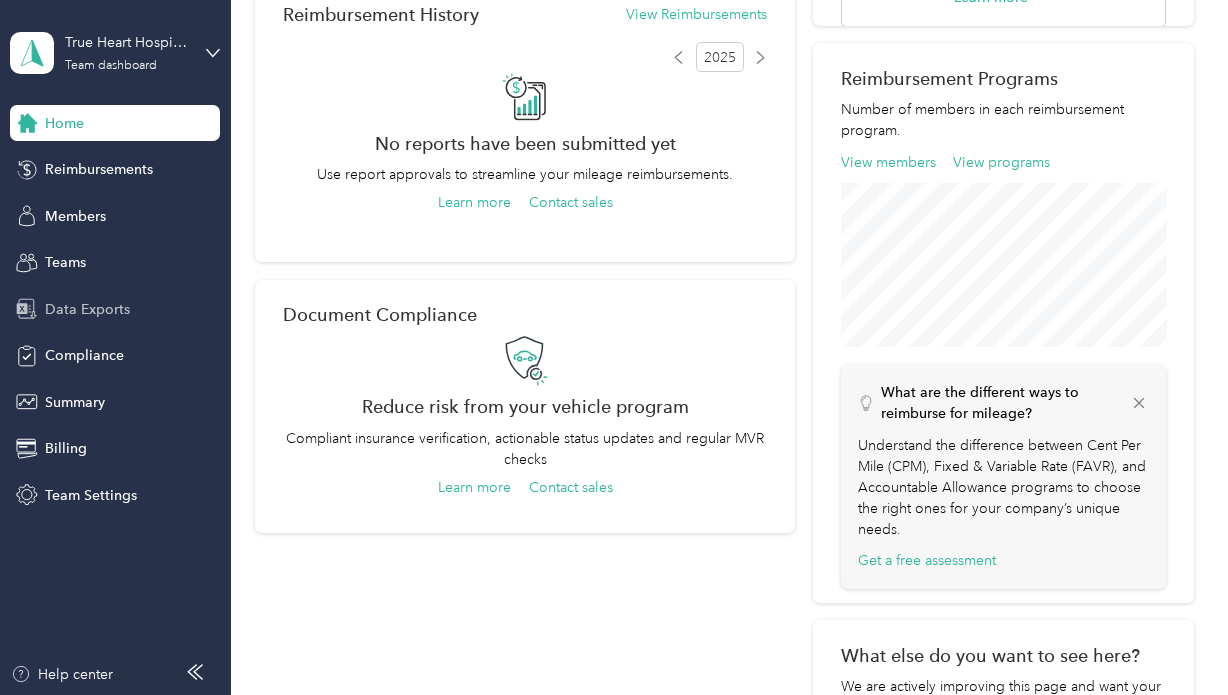 click on "Data Exports" at bounding box center (115, 309) 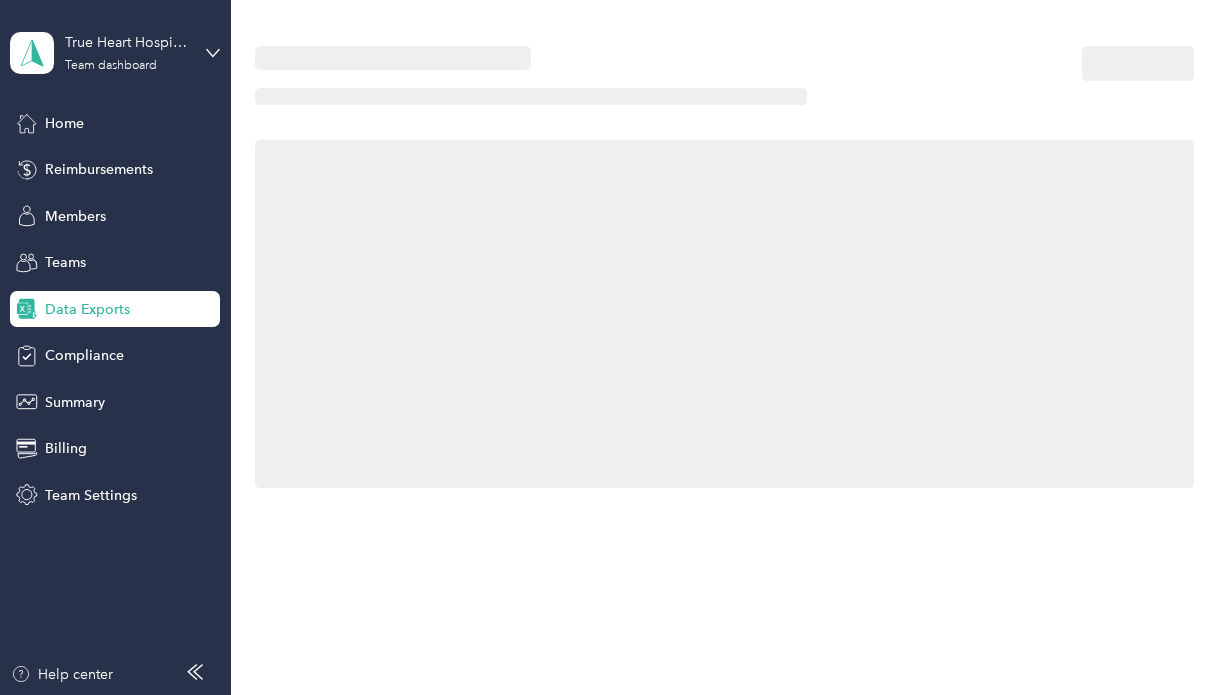 scroll, scrollTop: 0, scrollLeft: 0, axis: both 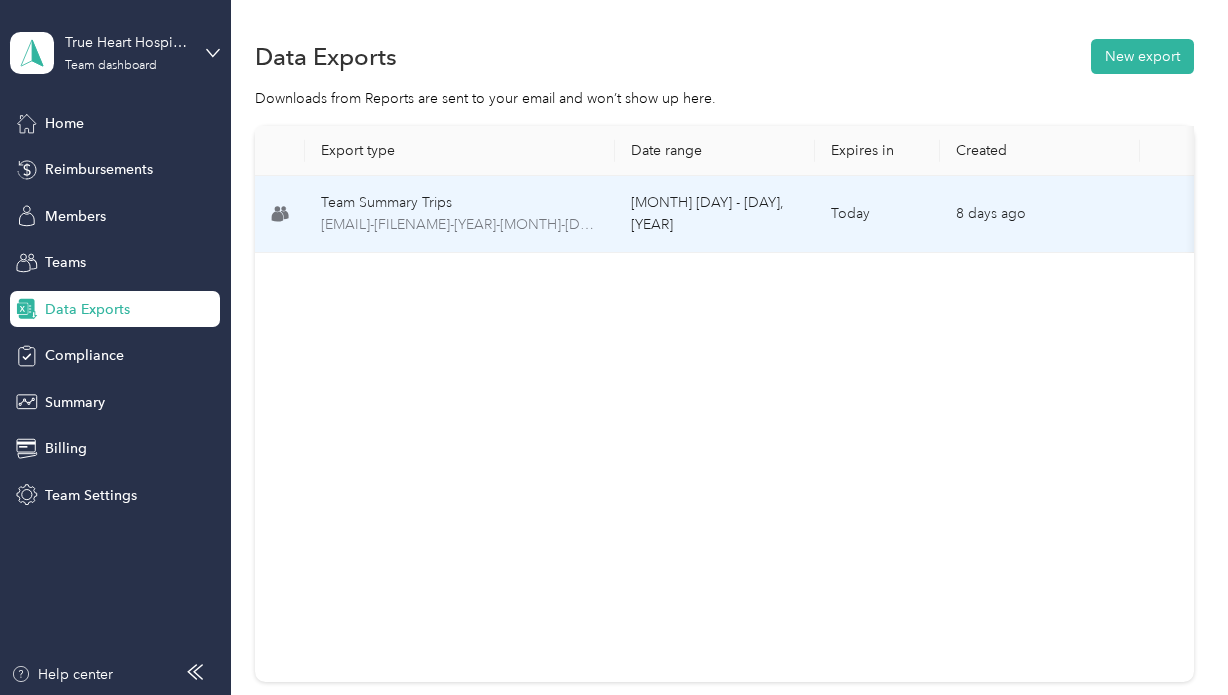 click on "July 1 - 27, 2025" at bounding box center (715, 214) 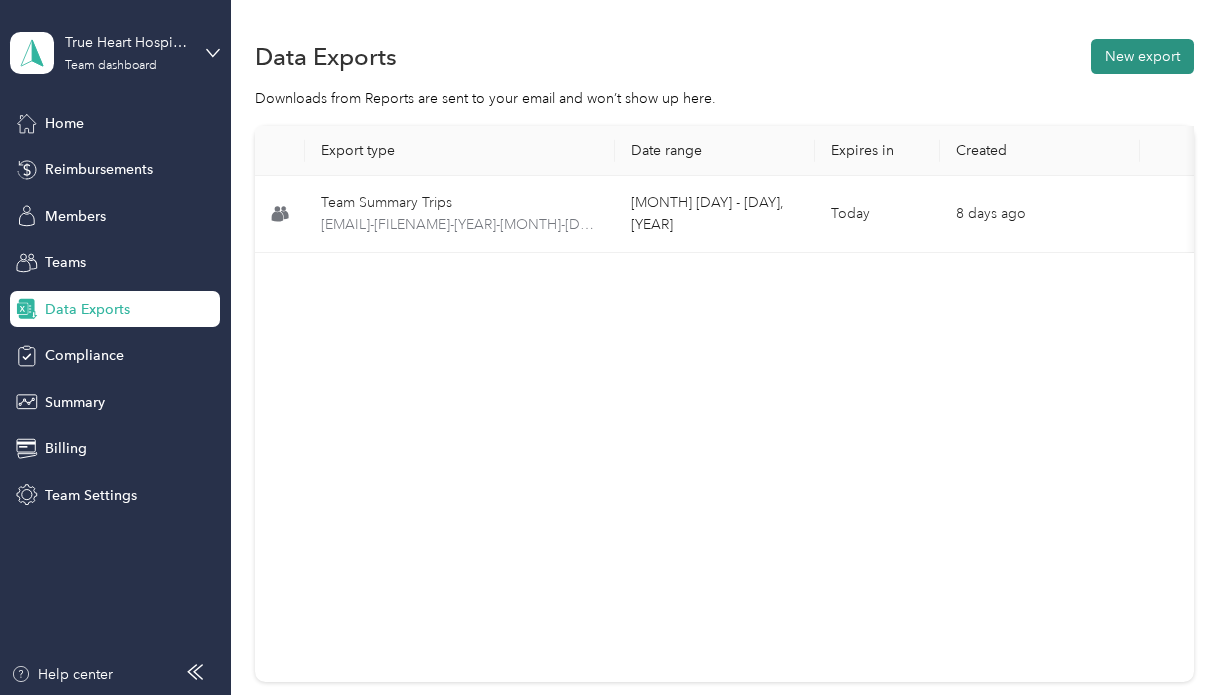 click on "New export" at bounding box center (1142, 56) 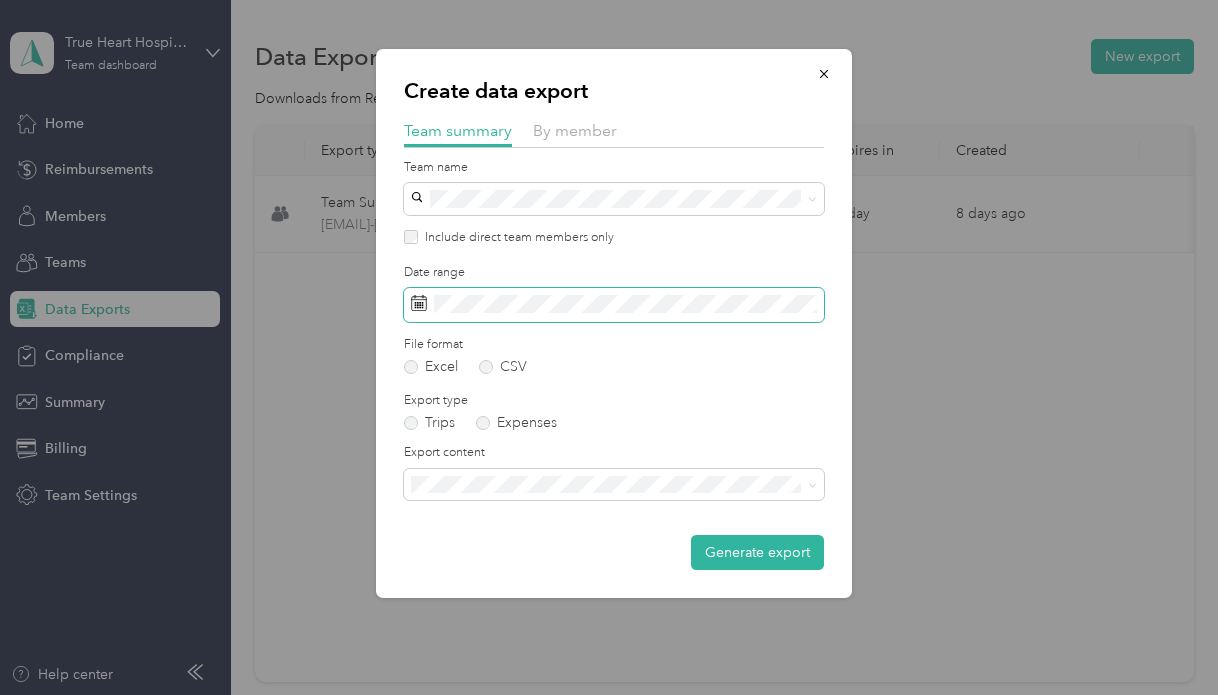 click at bounding box center [614, 305] 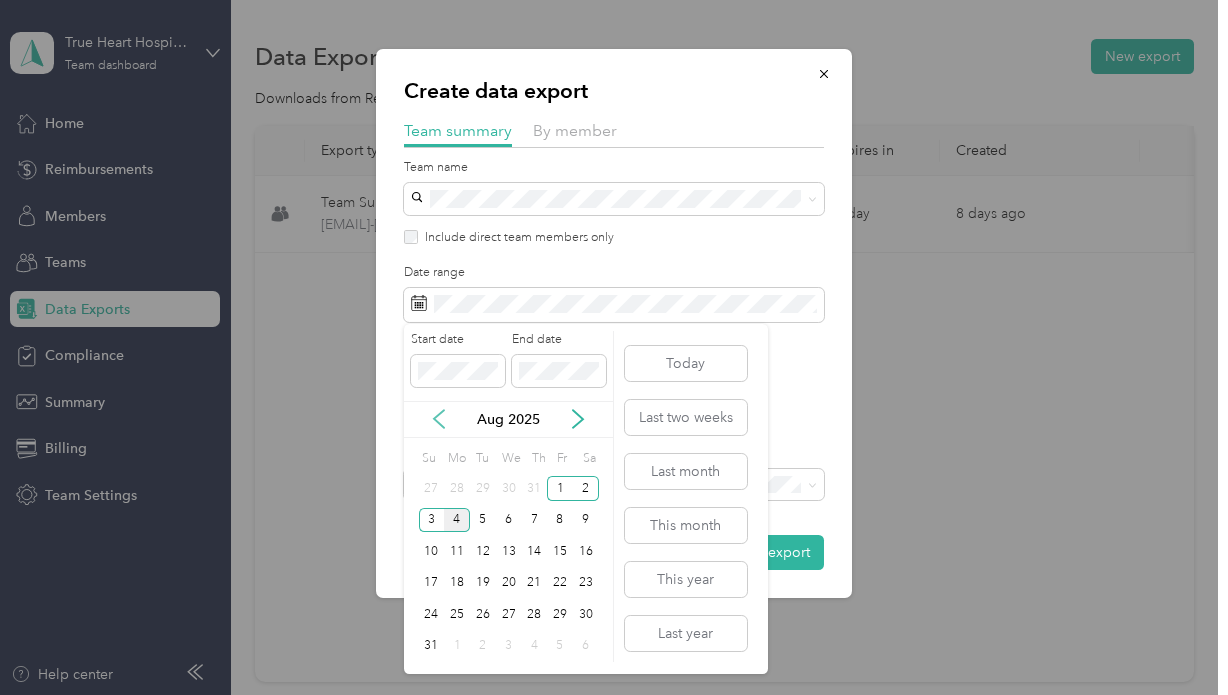 click 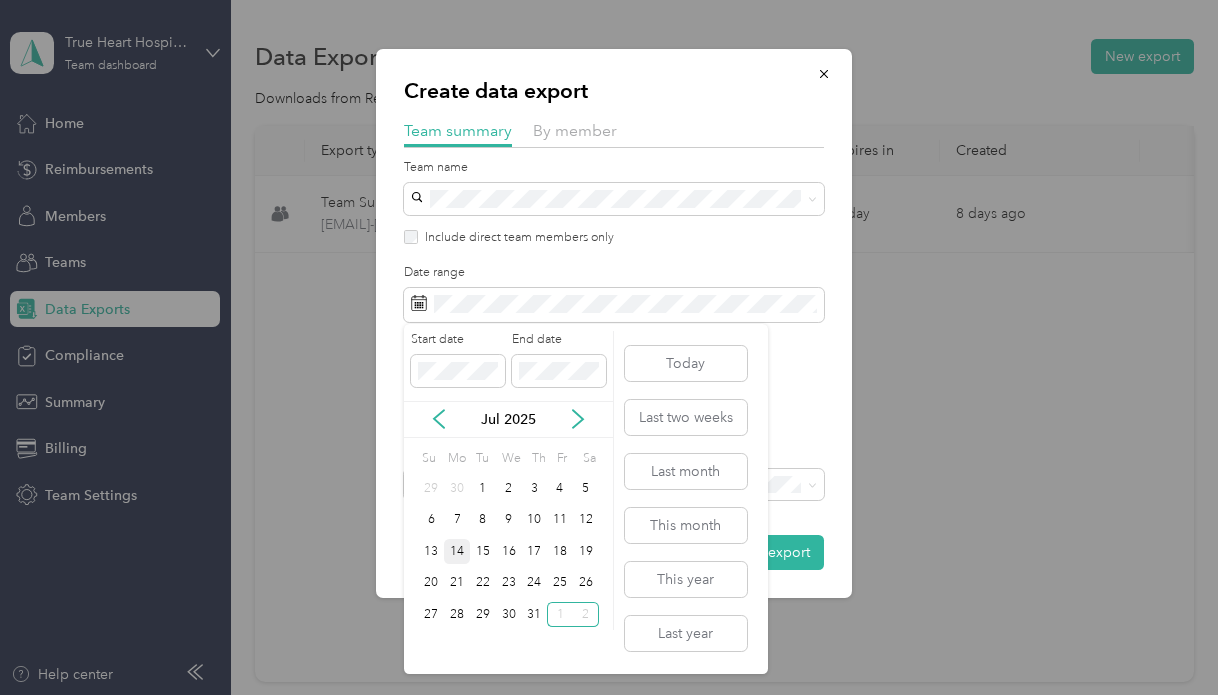 click on "14" at bounding box center [457, 551] 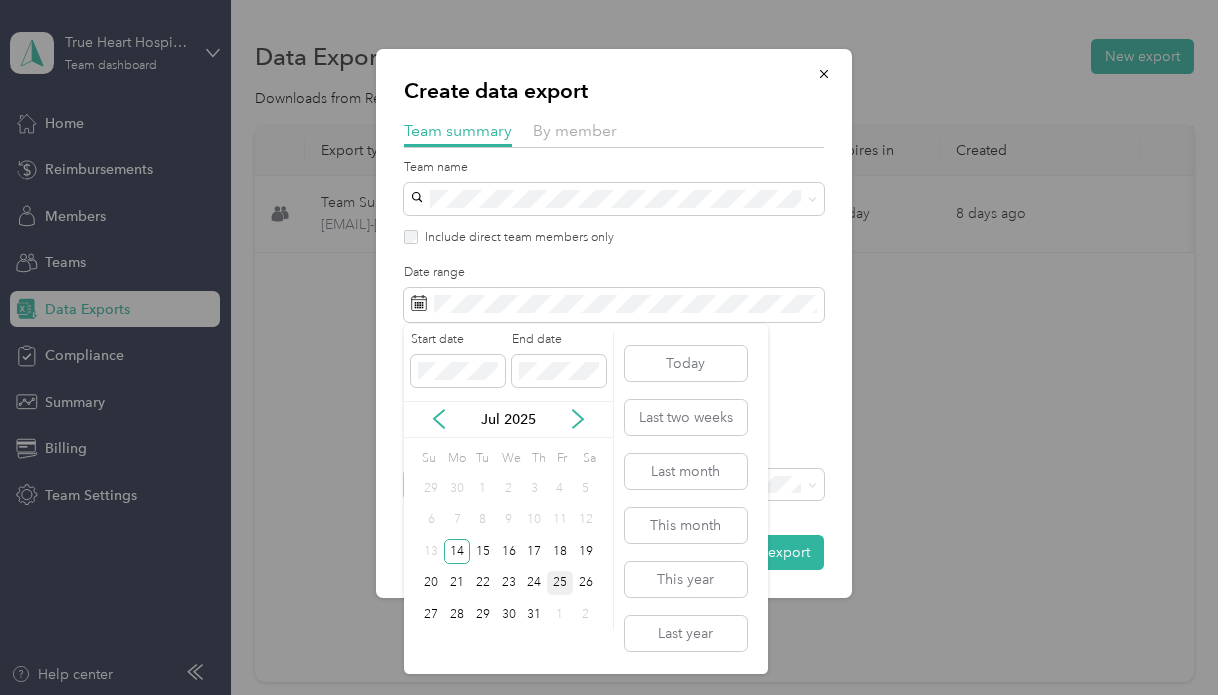click on "25" at bounding box center [560, 583] 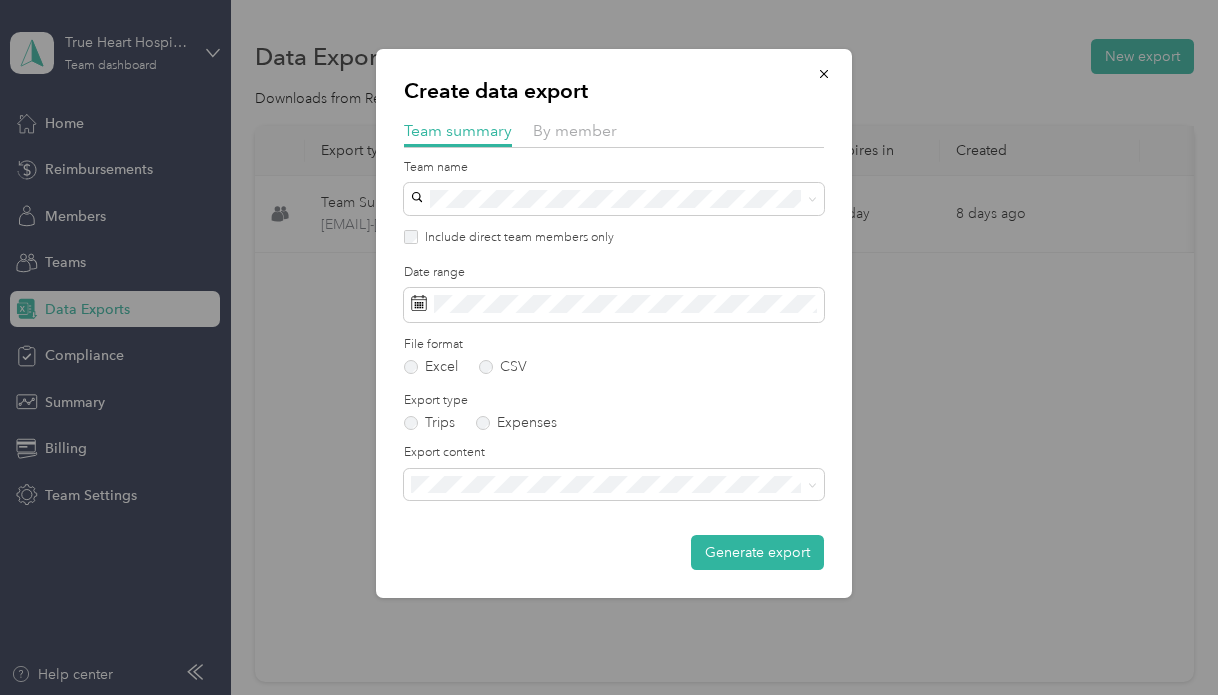 click on "By member" at bounding box center (575, 131) 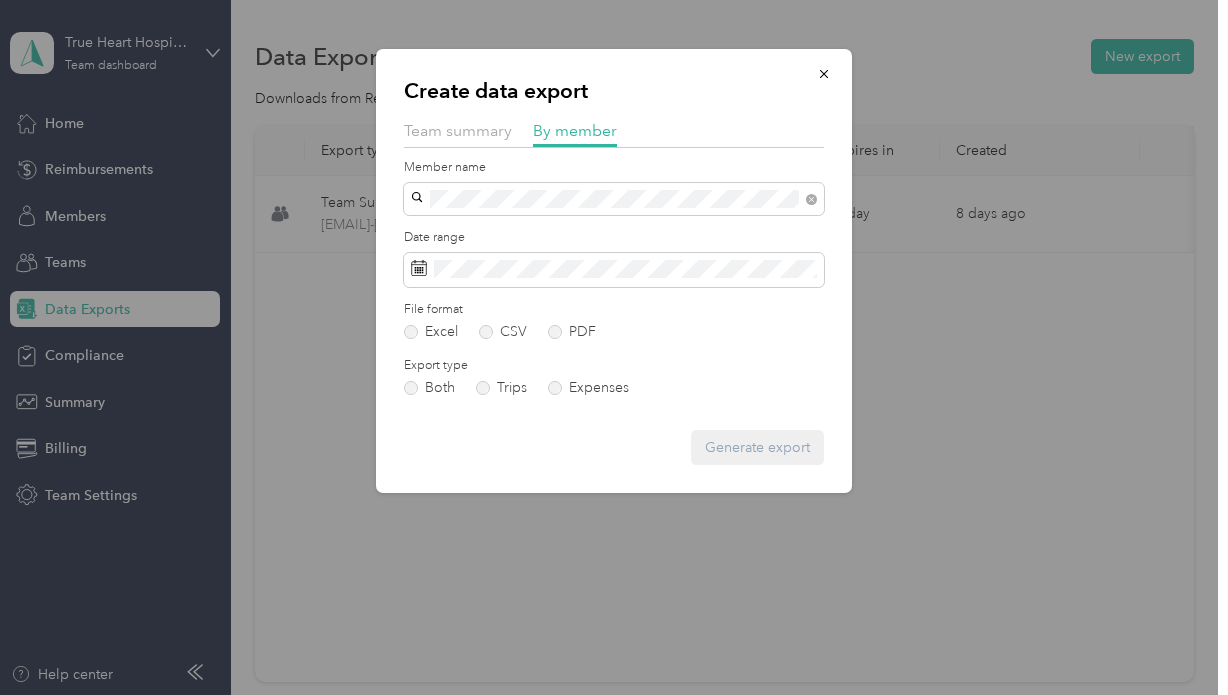 click on "Allison Floyd" at bounding box center (614, 233) 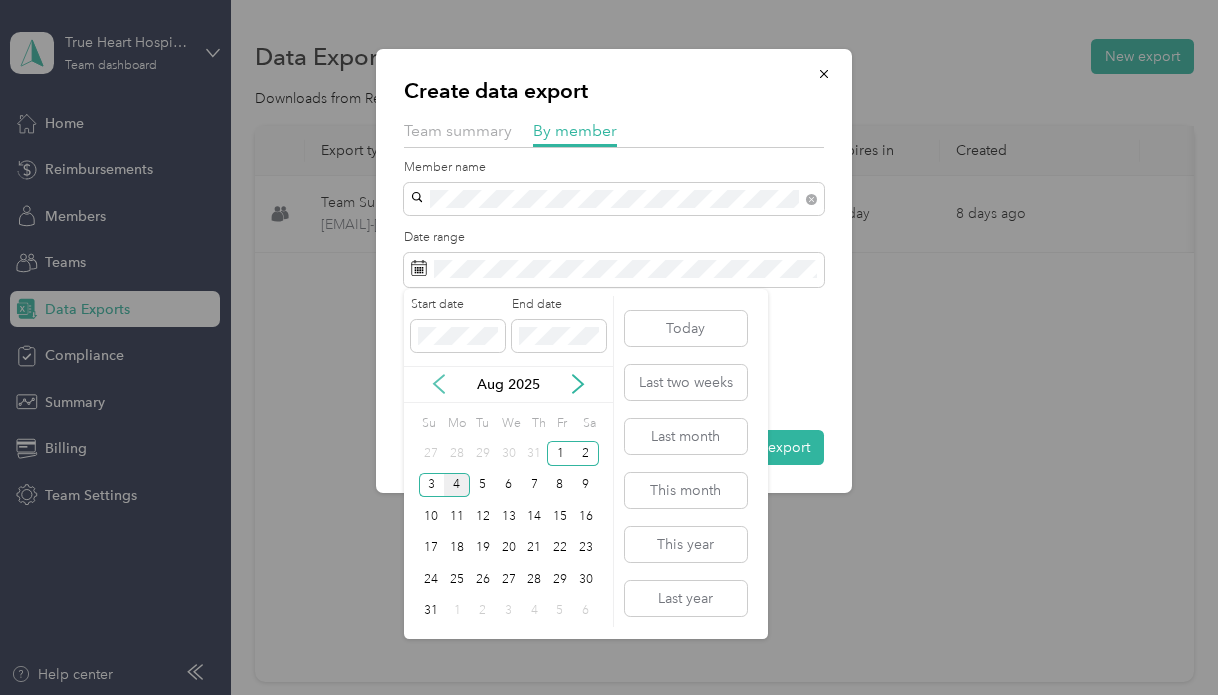 click 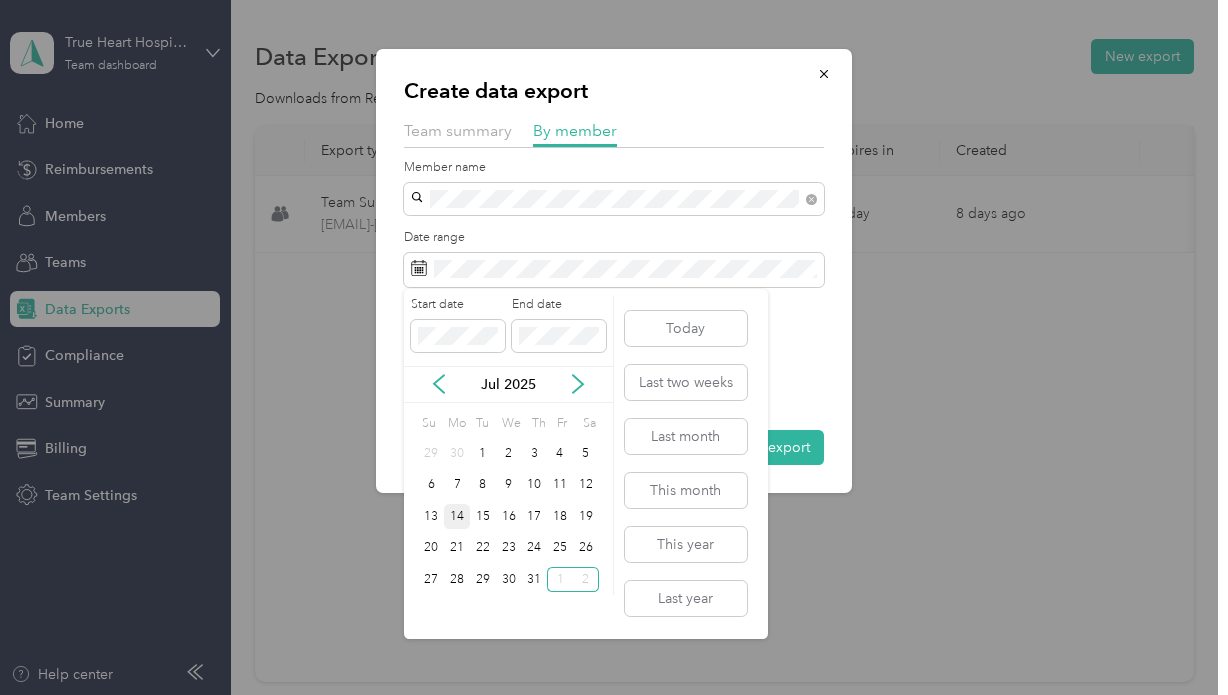 click on "14" at bounding box center (457, 516) 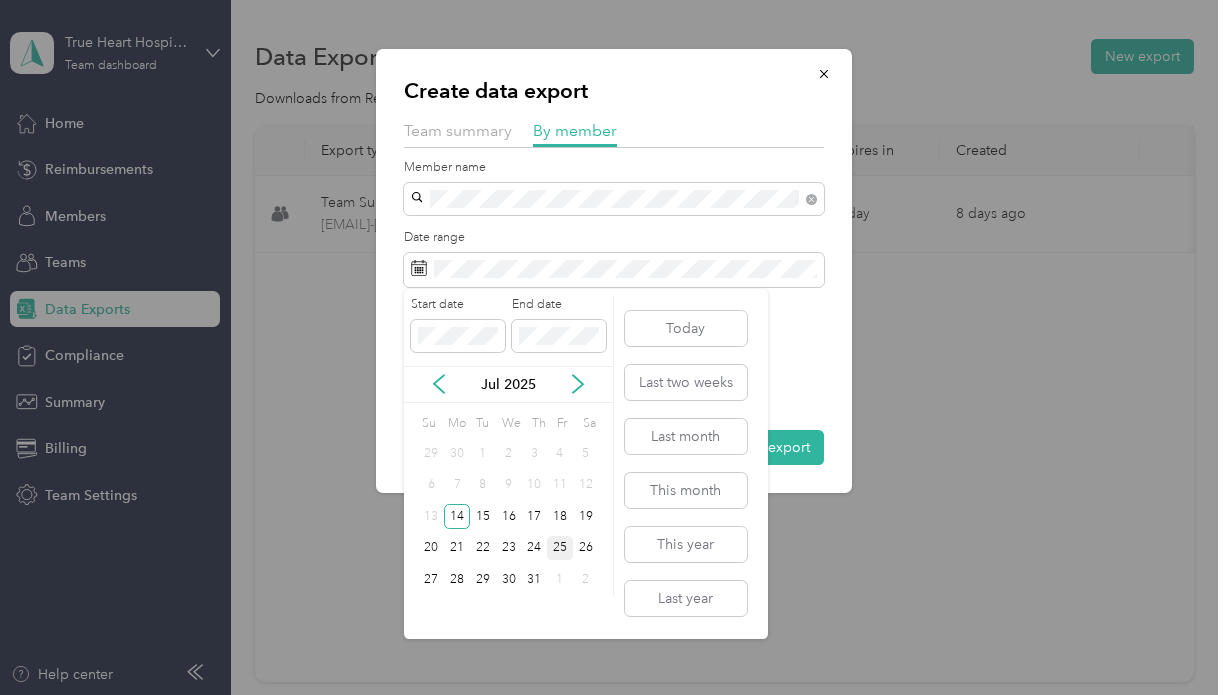 click on "25" at bounding box center [560, 548] 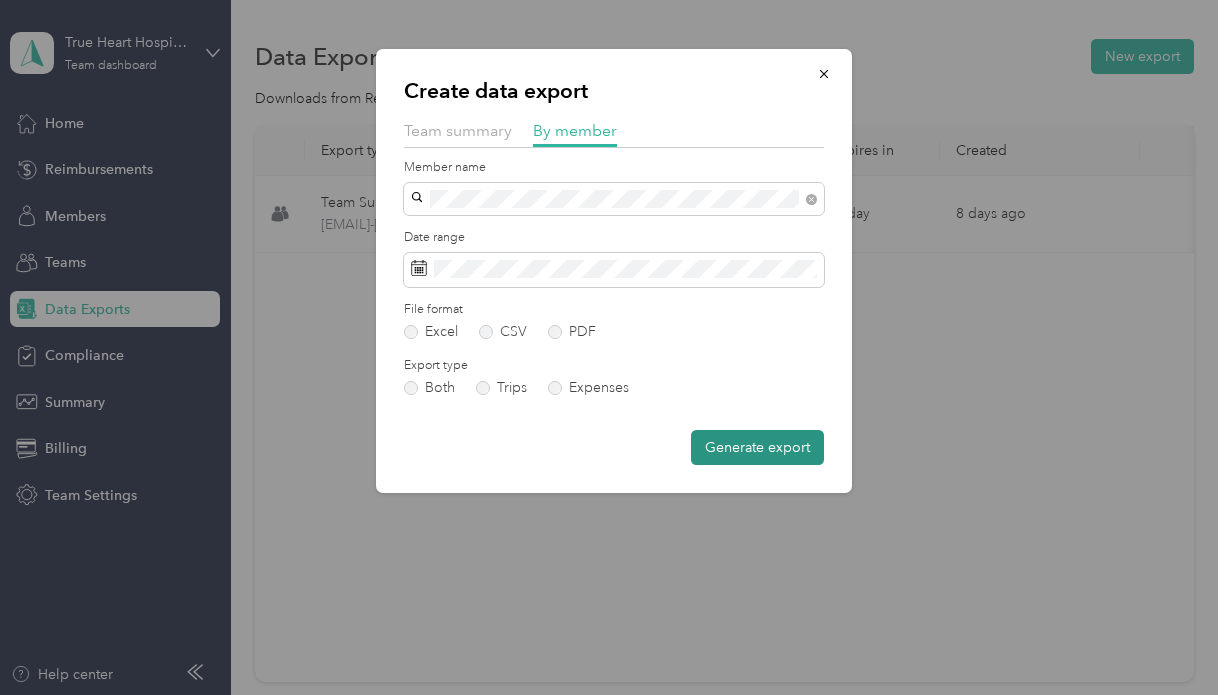 click on "Generate export" at bounding box center [757, 447] 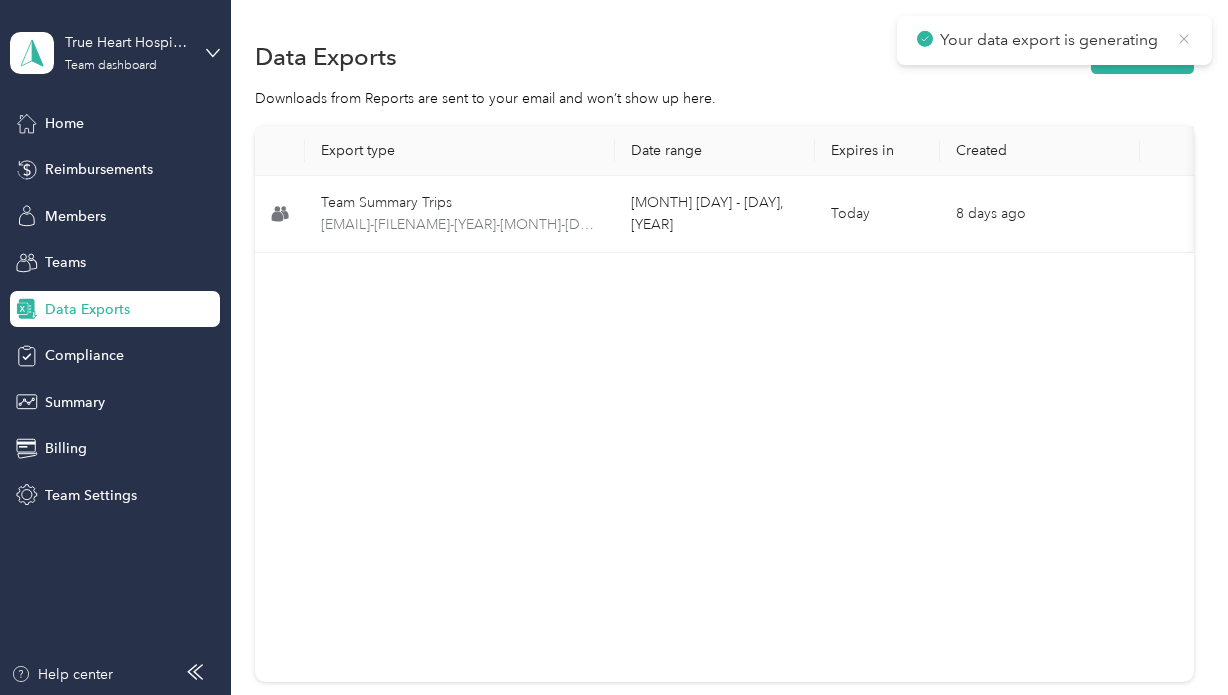 click 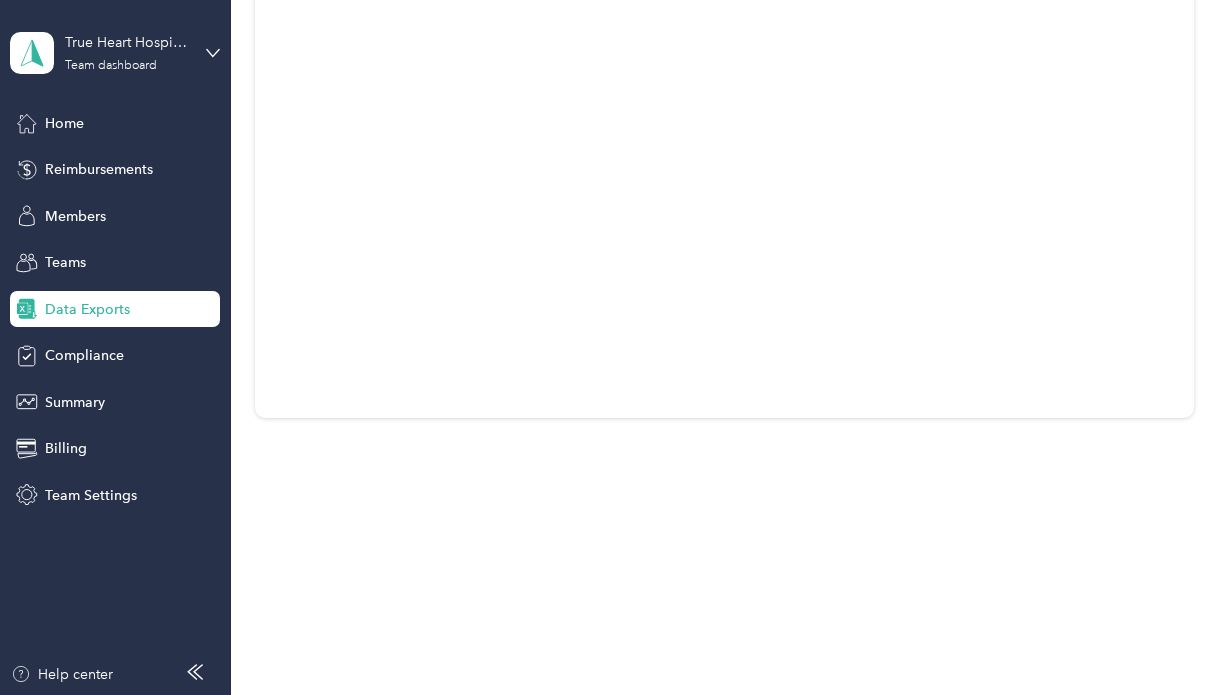 scroll, scrollTop: 0, scrollLeft: 0, axis: both 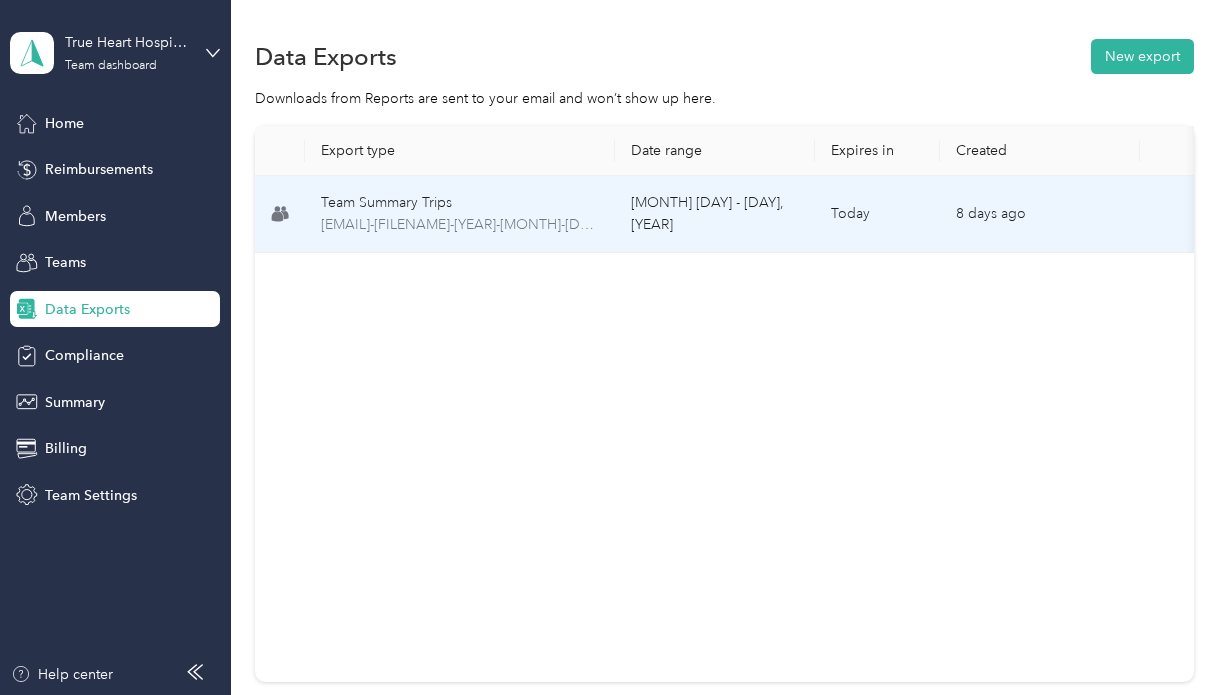 click on "Today" at bounding box center [877, 214] 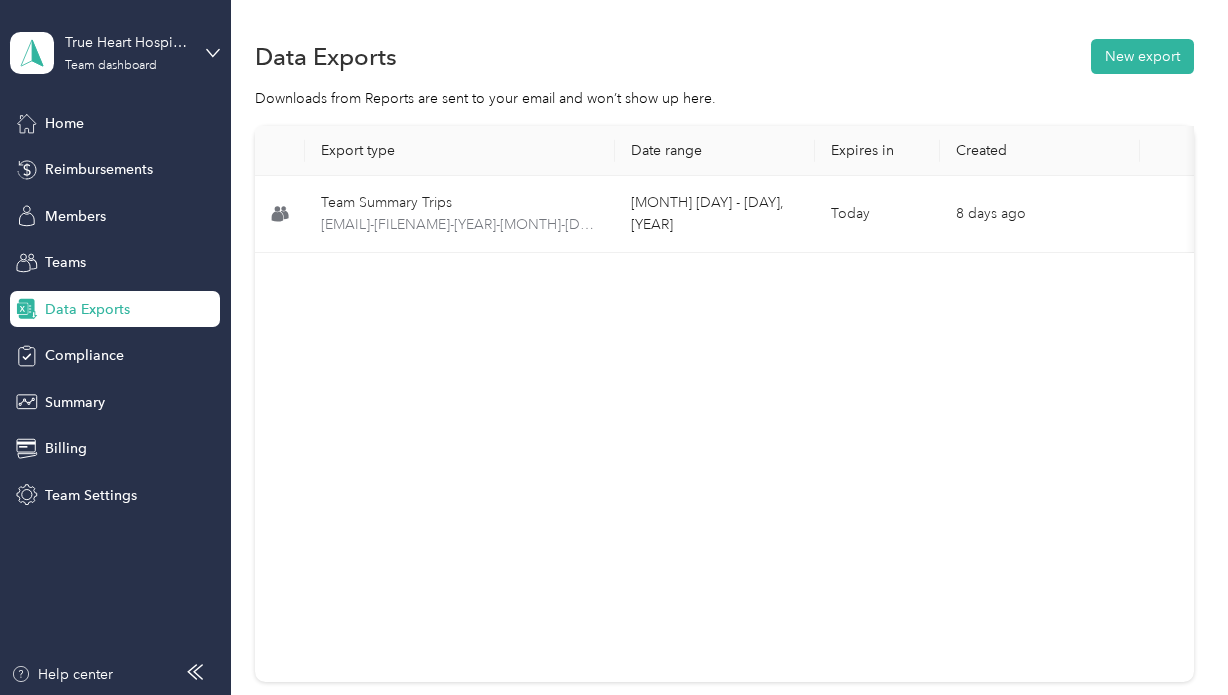 click on "Data Exports" at bounding box center [87, 309] 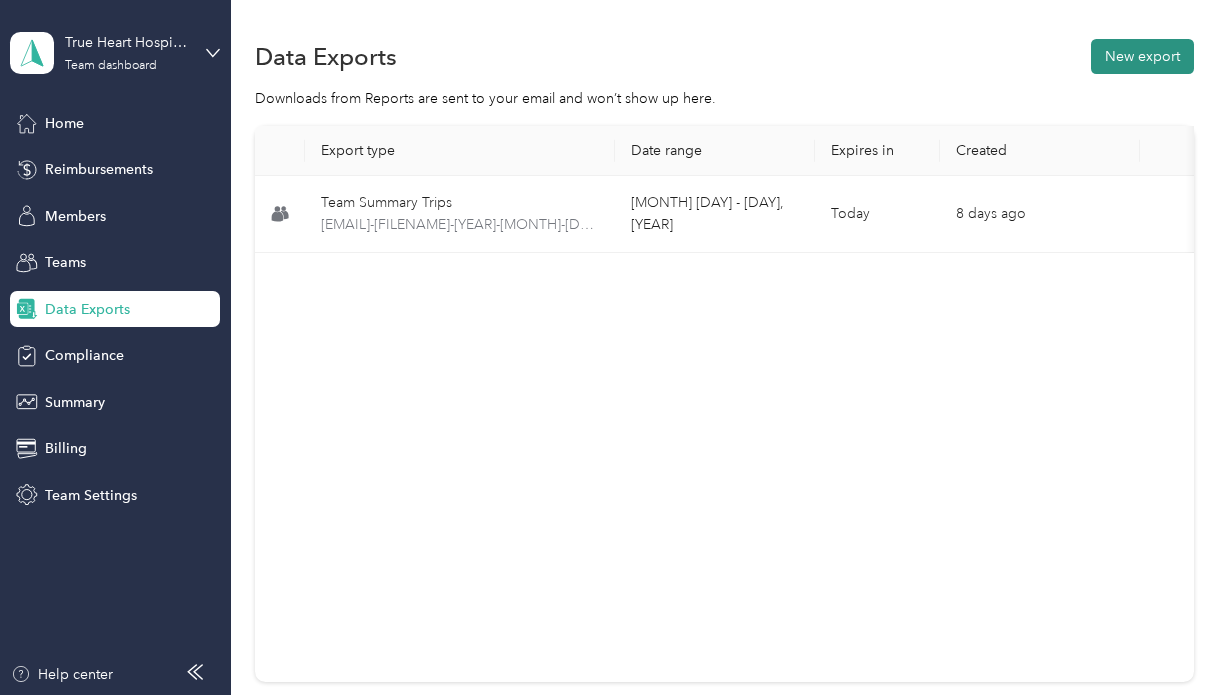click on "New export" at bounding box center (1142, 56) 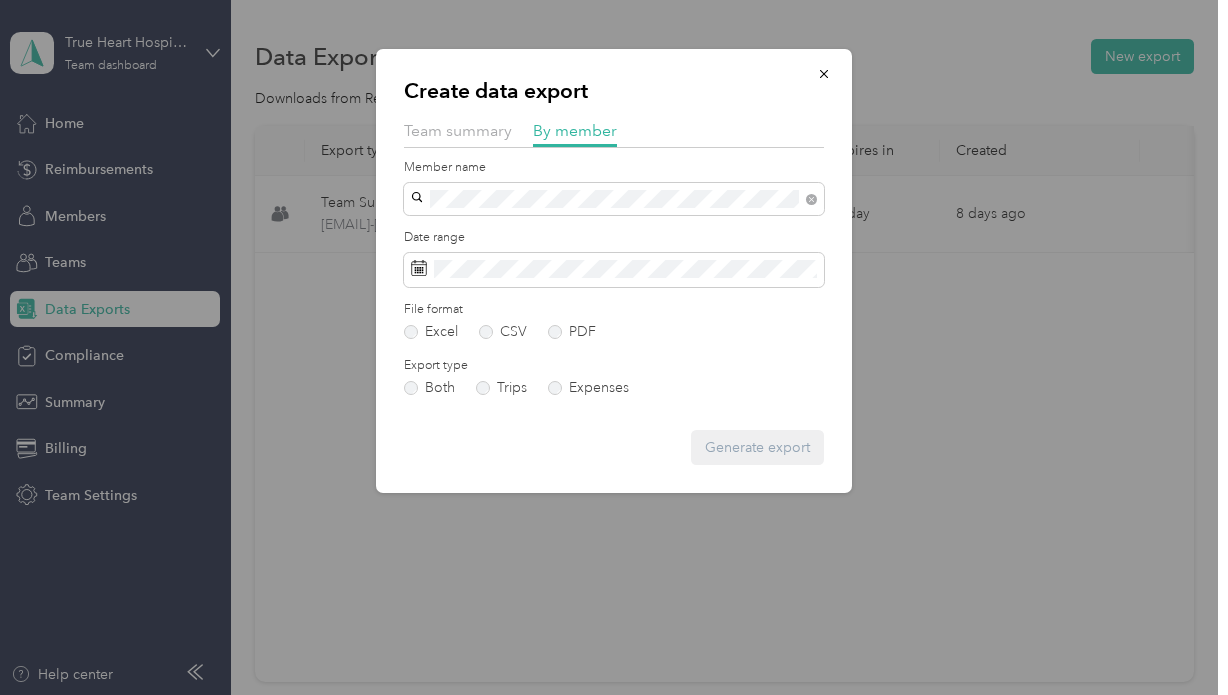 click on "Allison Floyd" at bounding box center (462, 234) 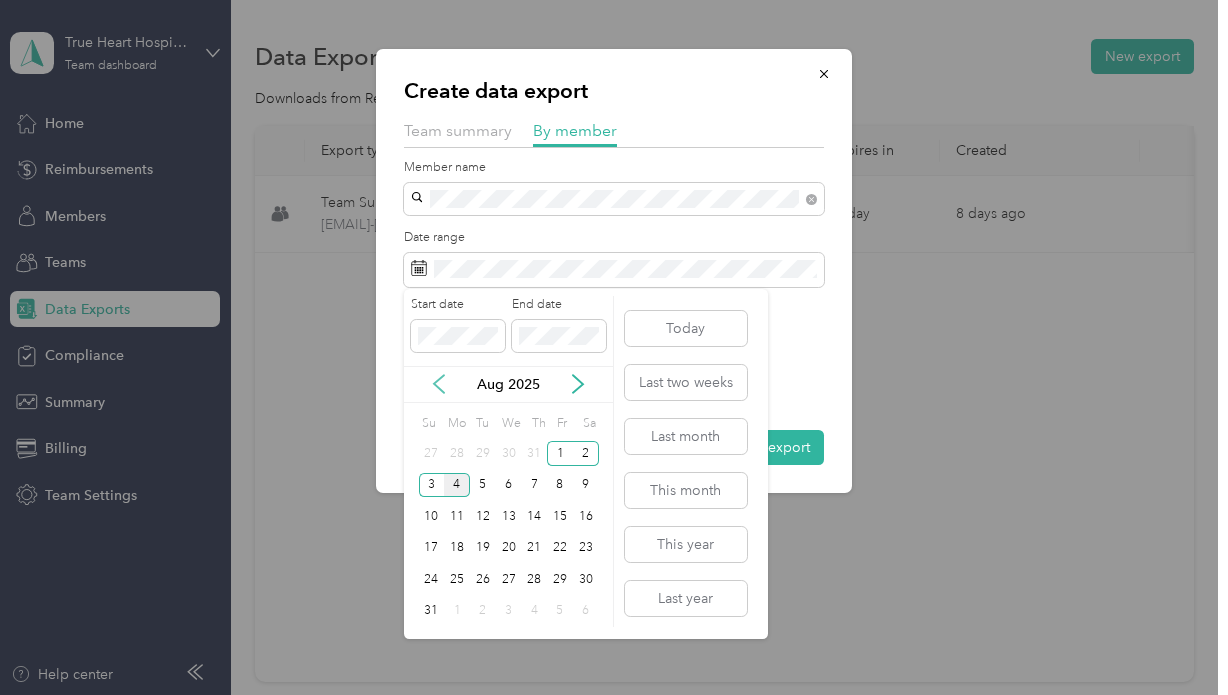 click 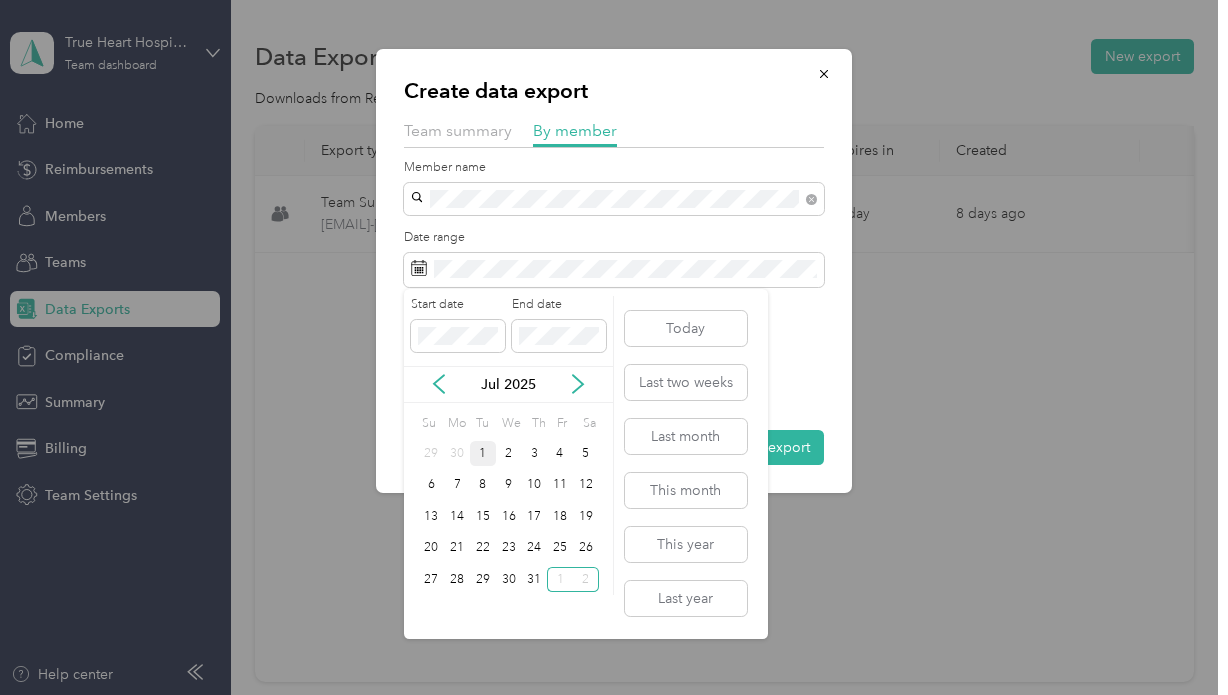 click on "1" at bounding box center (483, 453) 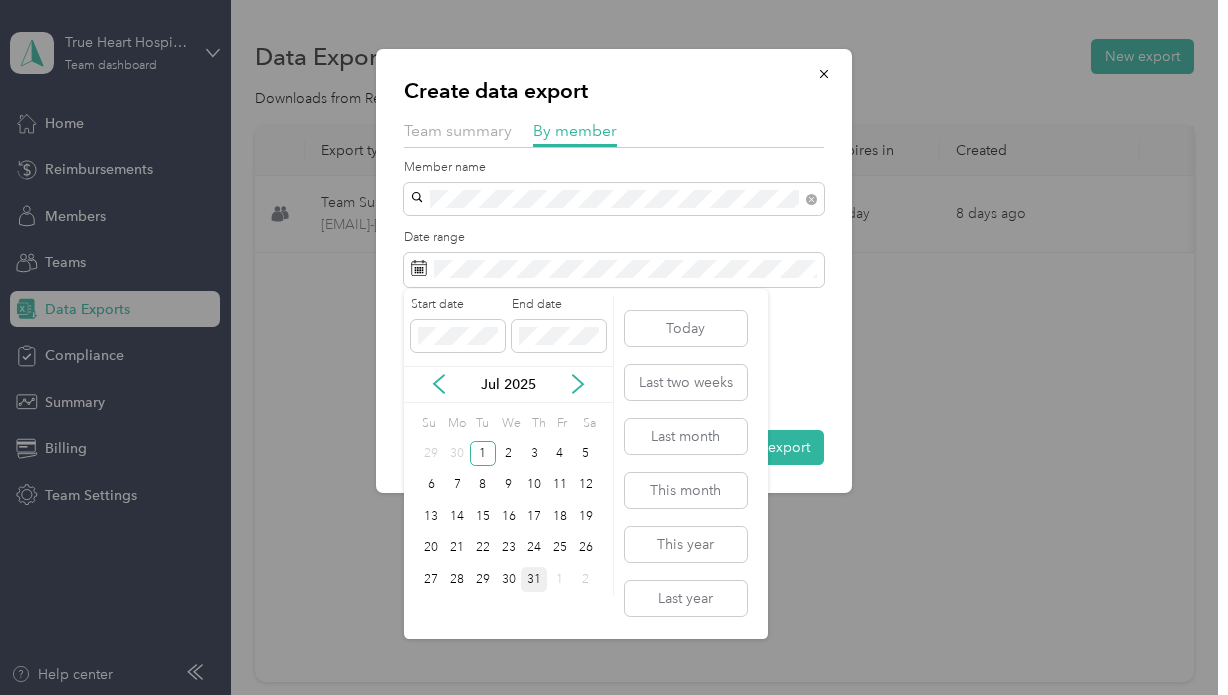 click on "31" at bounding box center [534, 579] 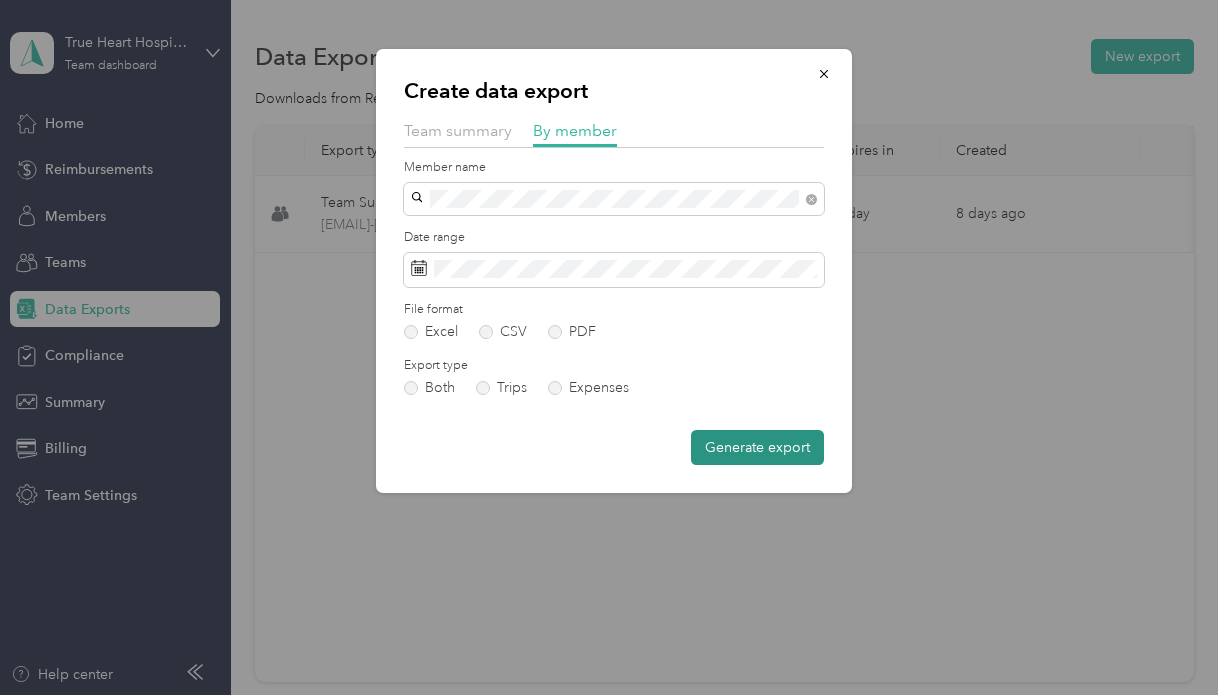 click on "Generate export" at bounding box center (757, 447) 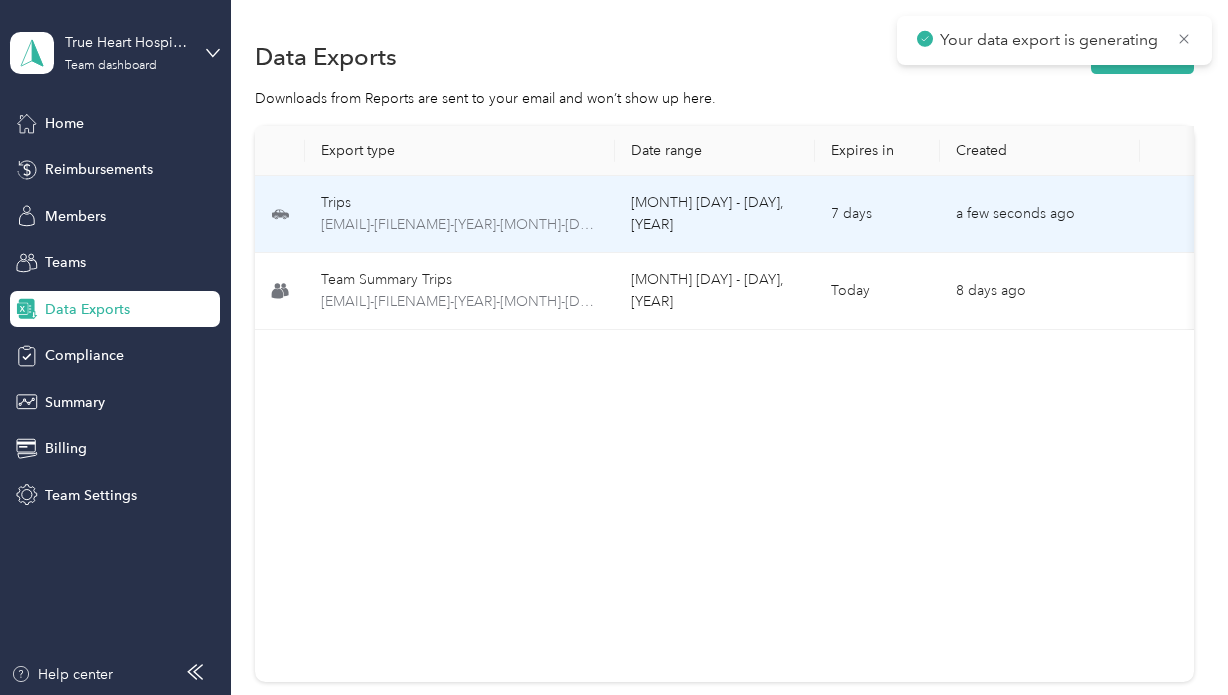 click on "a few seconds ago" at bounding box center [1040, 214] 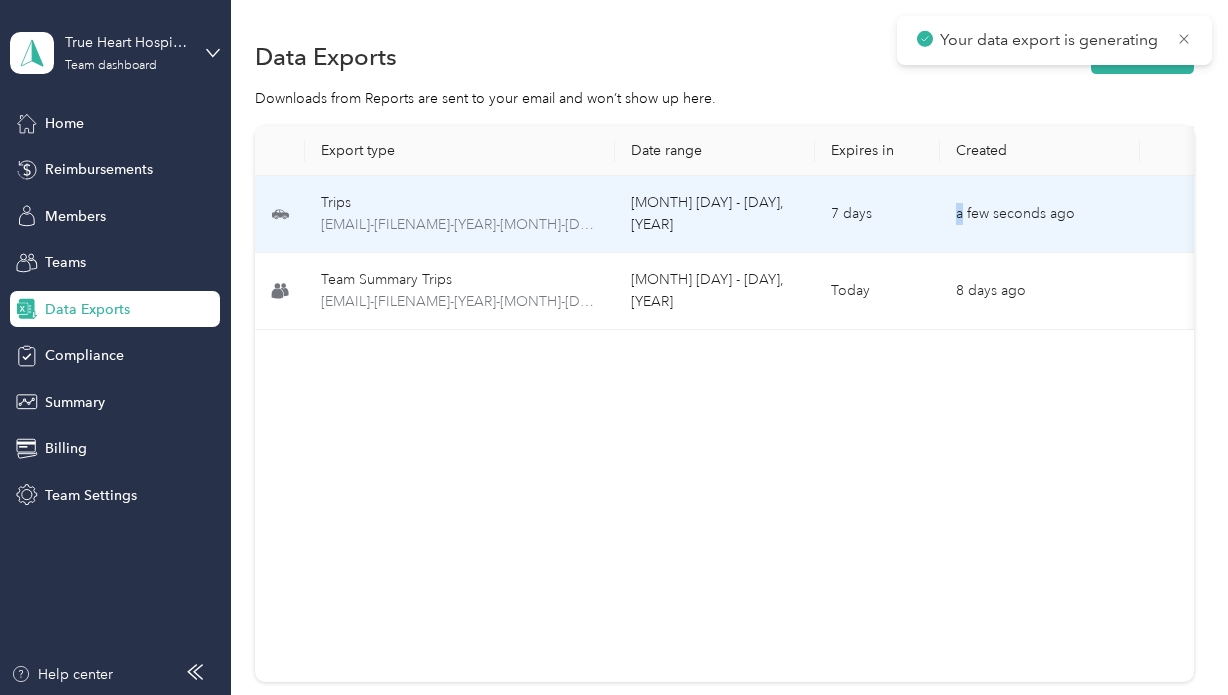 click on "a few seconds ago" at bounding box center (1040, 214) 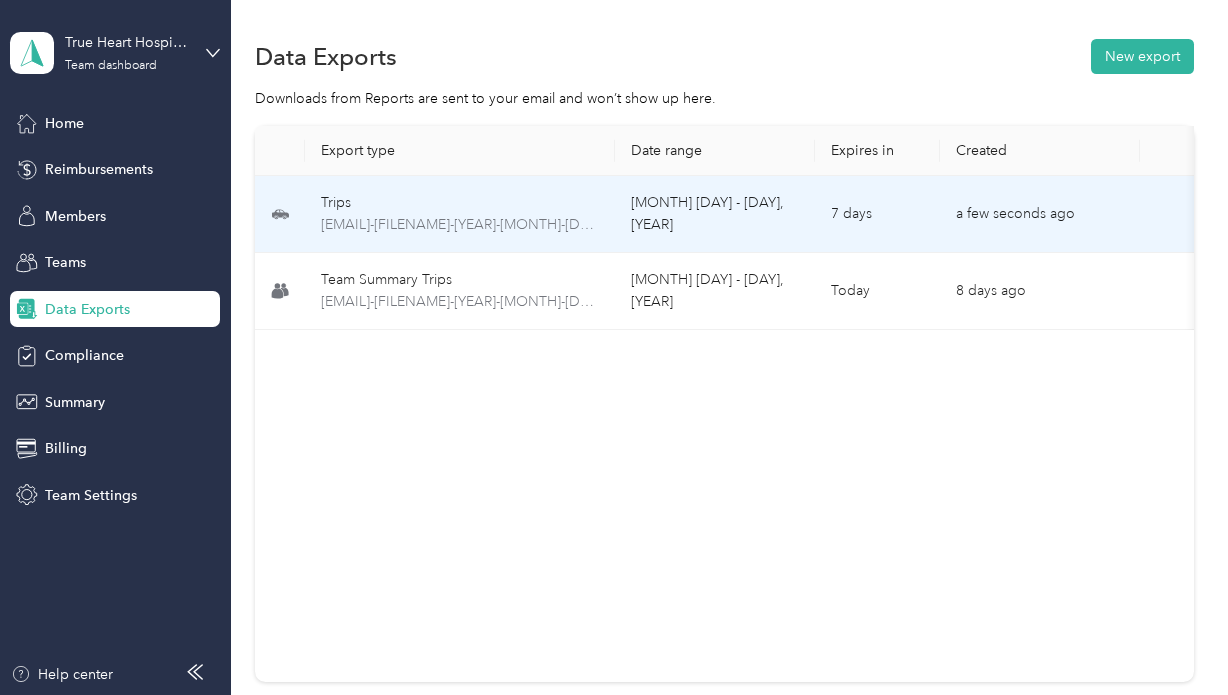 click on "a few seconds ago" at bounding box center [1040, 214] 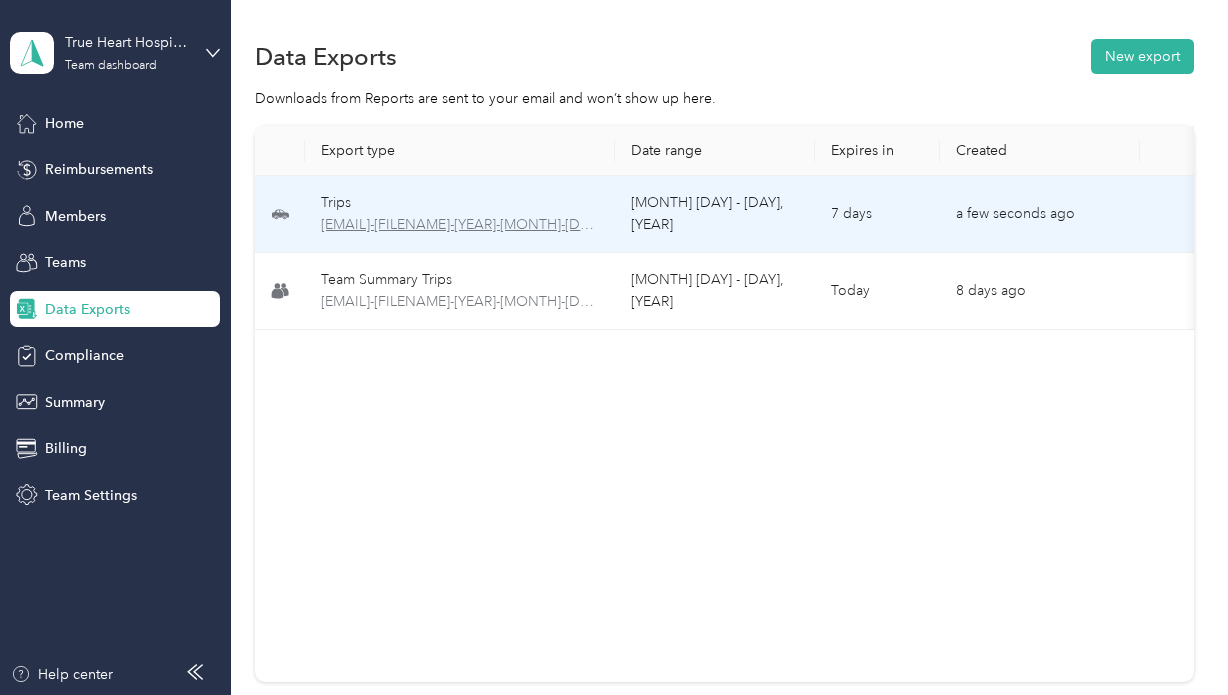 click on "allison-truehearthospice.com-trips-2025-07-14-2025-07-25.xlsx" at bounding box center (460, 225) 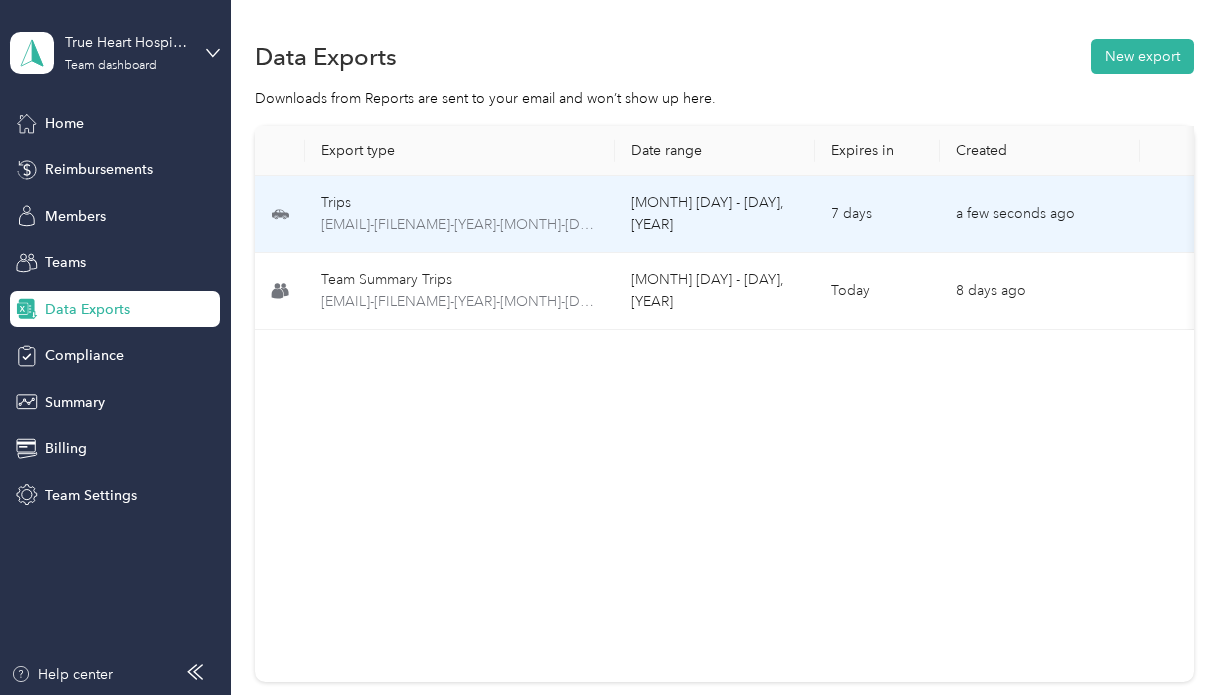 click on "July 14 - 25, 2025" at bounding box center (715, 214) 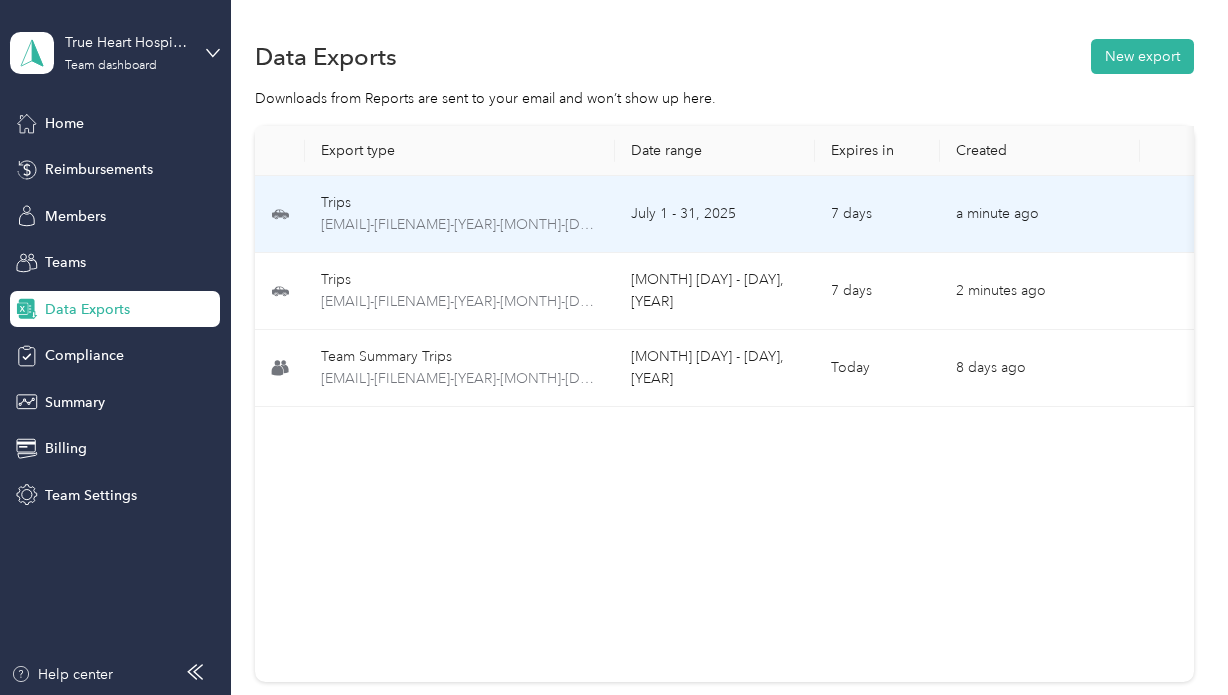 click on "Trips allison-truehearthospice.com-trips-2025-07-01-2025-07-31.xlsx" at bounding box center [460, 214] 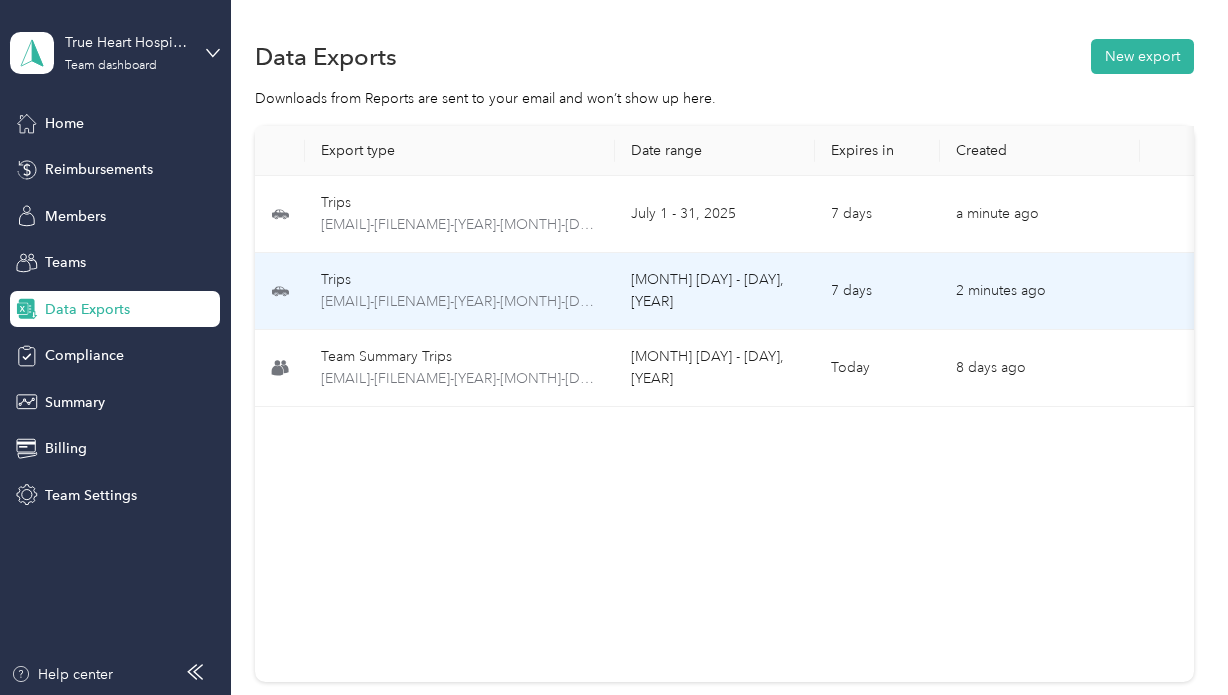 click on "July 14 - 25, 2025" at bounding box center [715, 291] 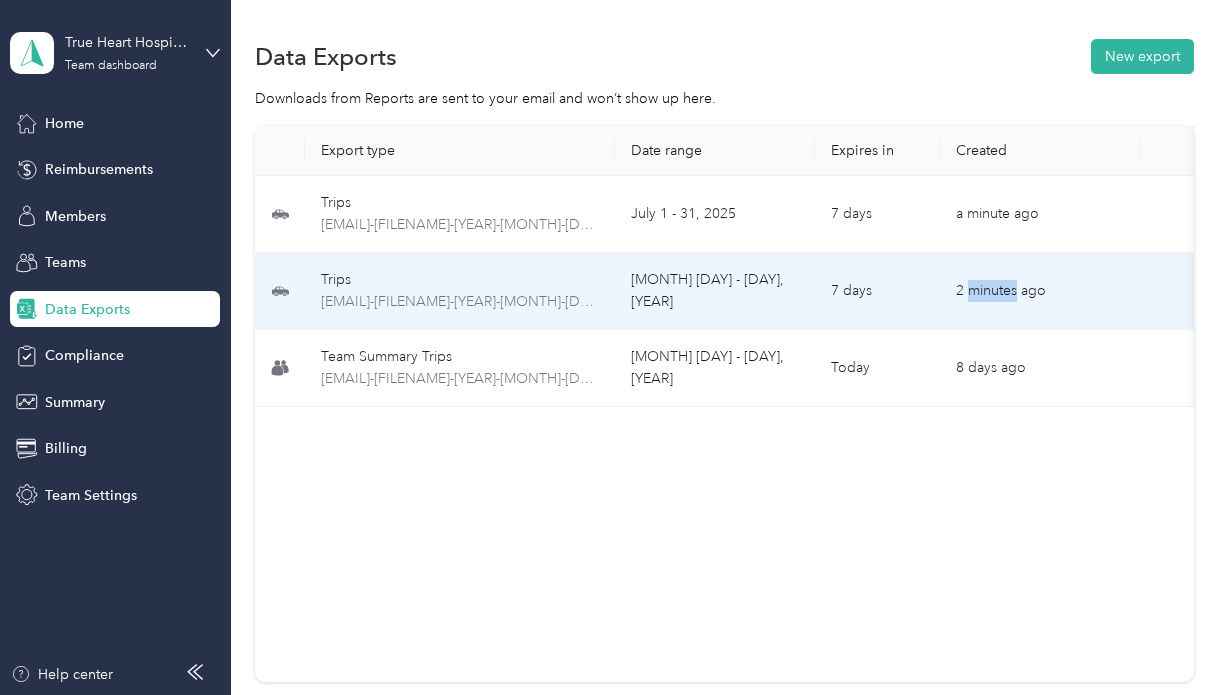 click on "2 minutes ago" at bounding box center (1040, 291) 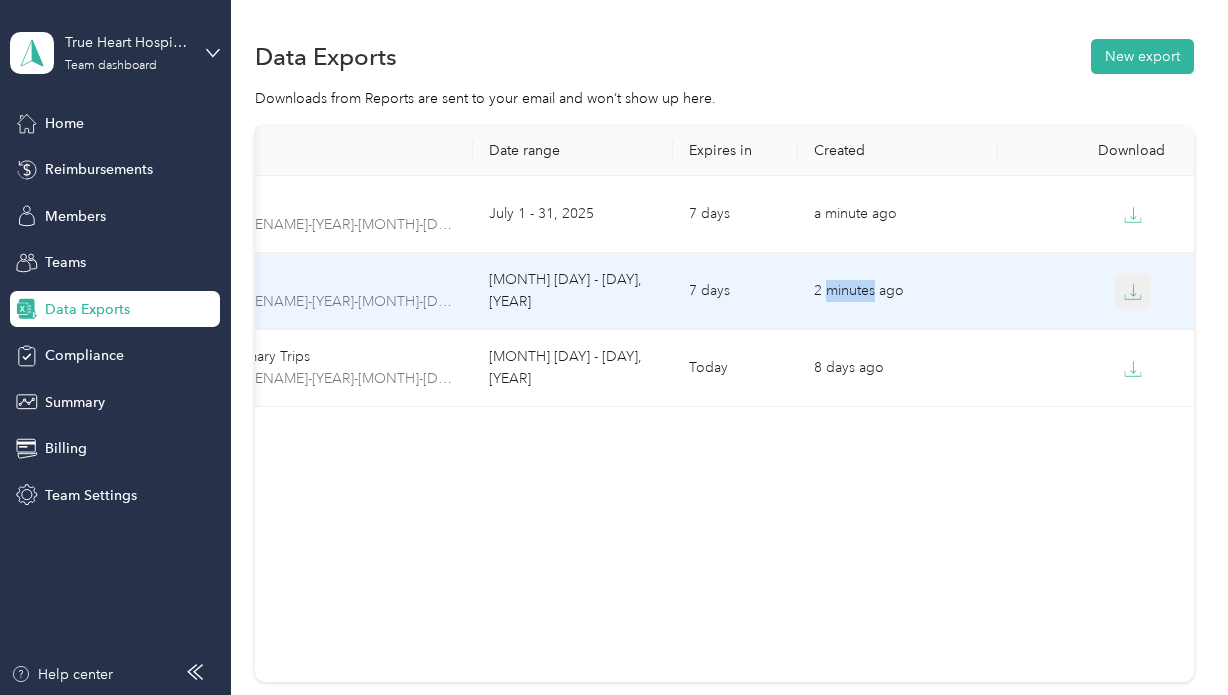 click 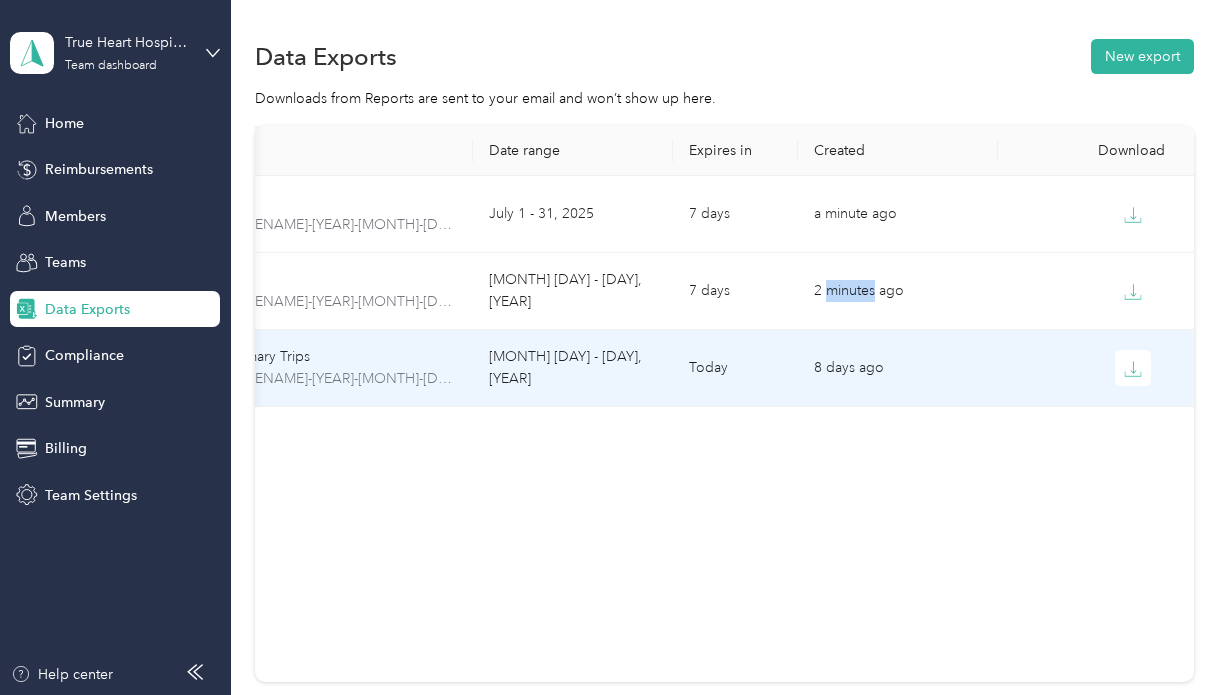 click on "Export type Date range Expires in Created Download             Trips allison-truehearthospice.com-trips-2025-07-01-2025-07-31.xlsx July 1 - 31, 2025 7 days a minute ago Trips allison-truehearthospice.com-trips-2025-07-14-2025-07-25.xlsx July 14 - 25, 2025 7 days 2 minutes ago Team Summary Trips team-summary-dan@truehearthospice.com-trips-2025-07-01-2025-07-27.xlsx July 1 - 27, 2025 Today 8 days ago" at bounding box center [724, 404] 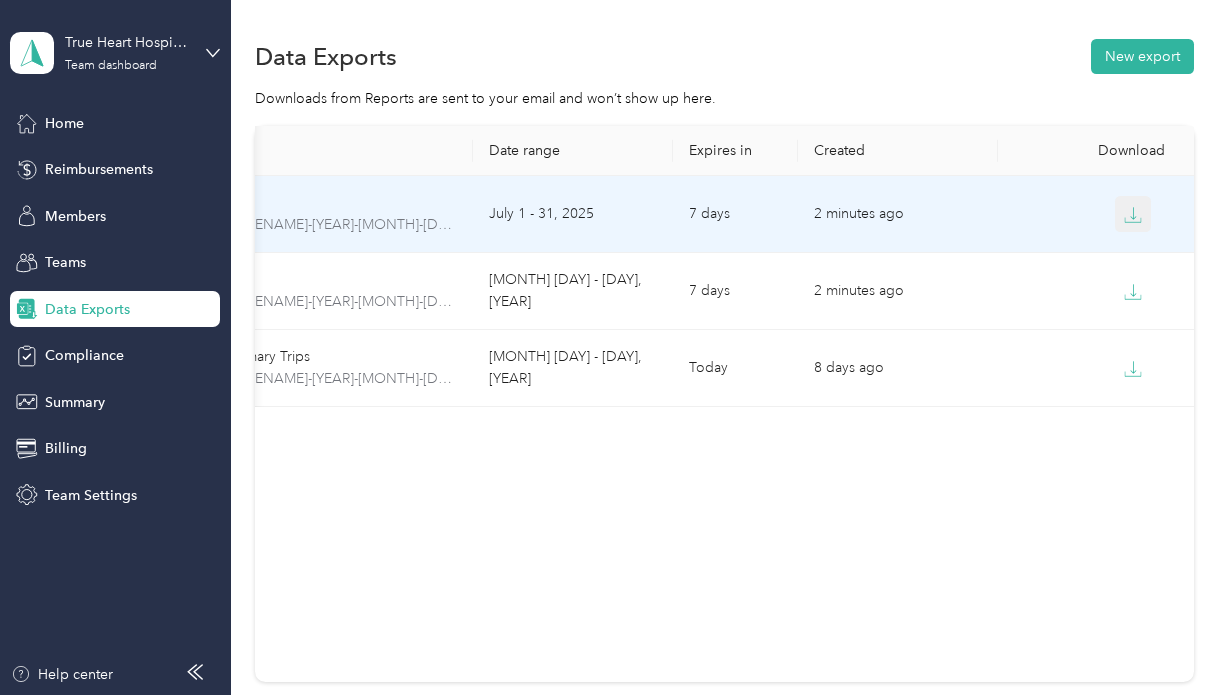 click 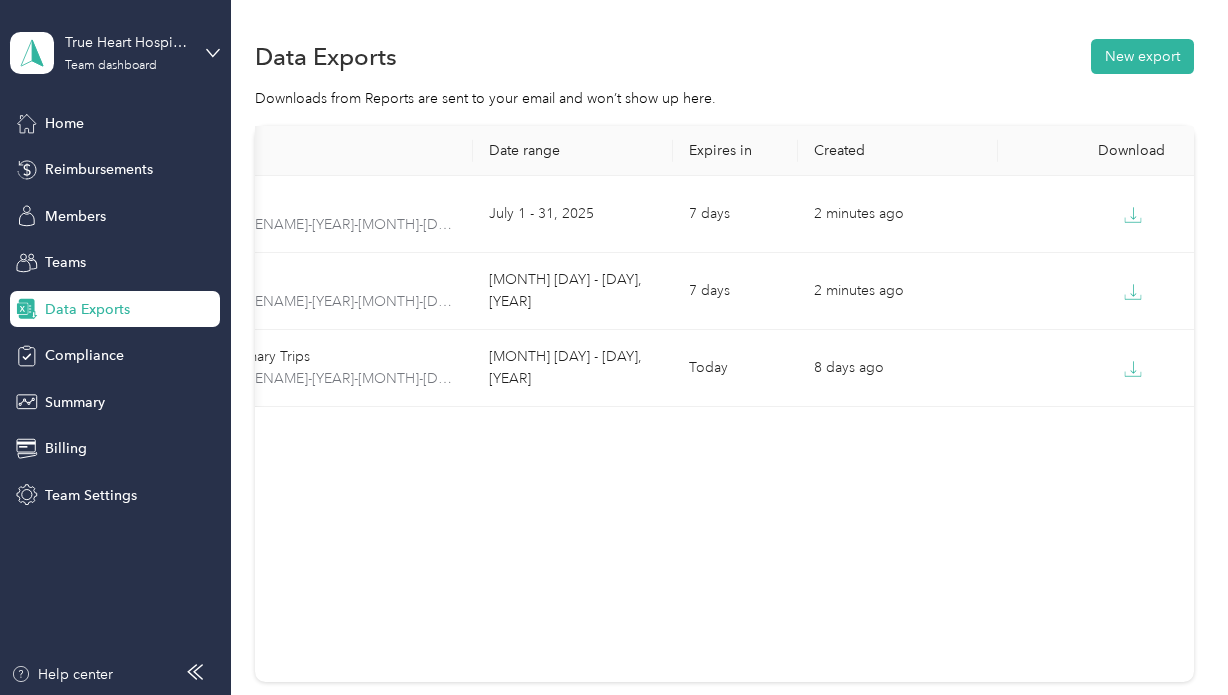 click on "Export type Date range Expires in Created Download             Trips allison-truehearthospice.com-trips-2025-07-01-2025-07-31.xlsx July 1 - 31, 2025 7 days 2 minutes ago Trips allison-truehearthospice.com-trips-2025-07-14-2025-07-25.xlsx July 14 - 25, 2025 7 days 2 minutes ago Team Summary Trips team-summary-dan@truehearthospice.com-trips-2025-07-01-2025-07-27.xlsx July 1 - 27, 2025 Today 8 days ago" at bounding box center [724, 404] 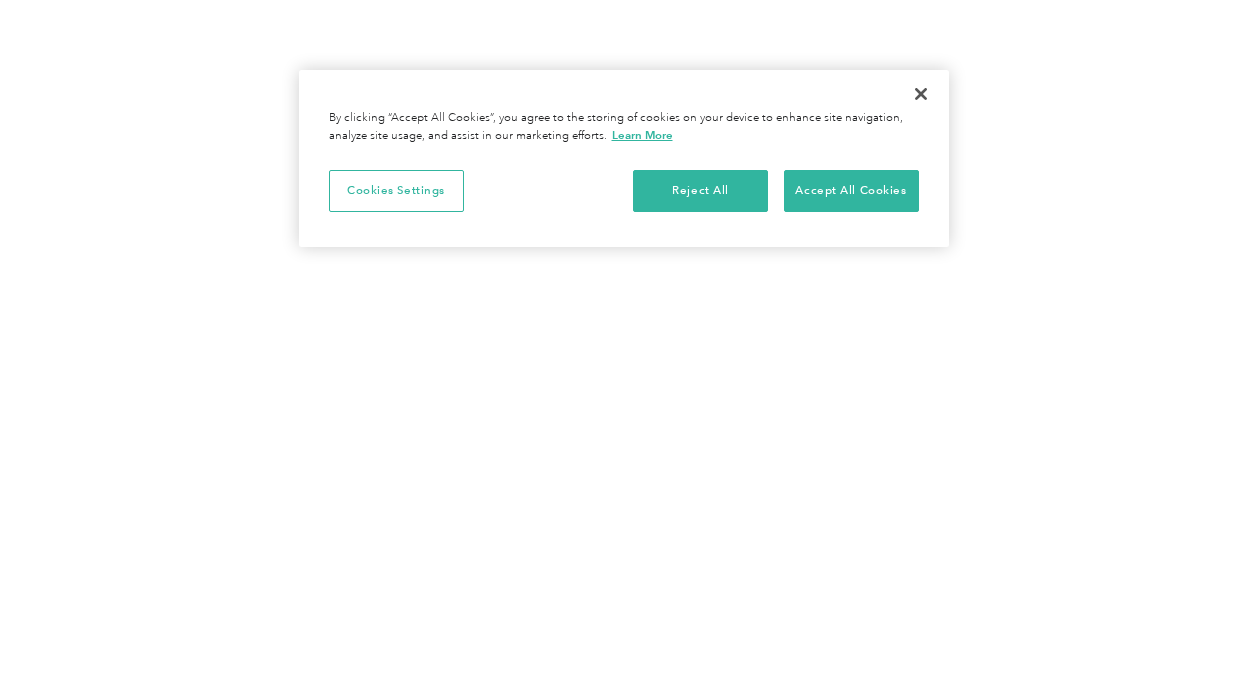 scroll, scrollTop: 0, scrollLeft: 0, axis: both 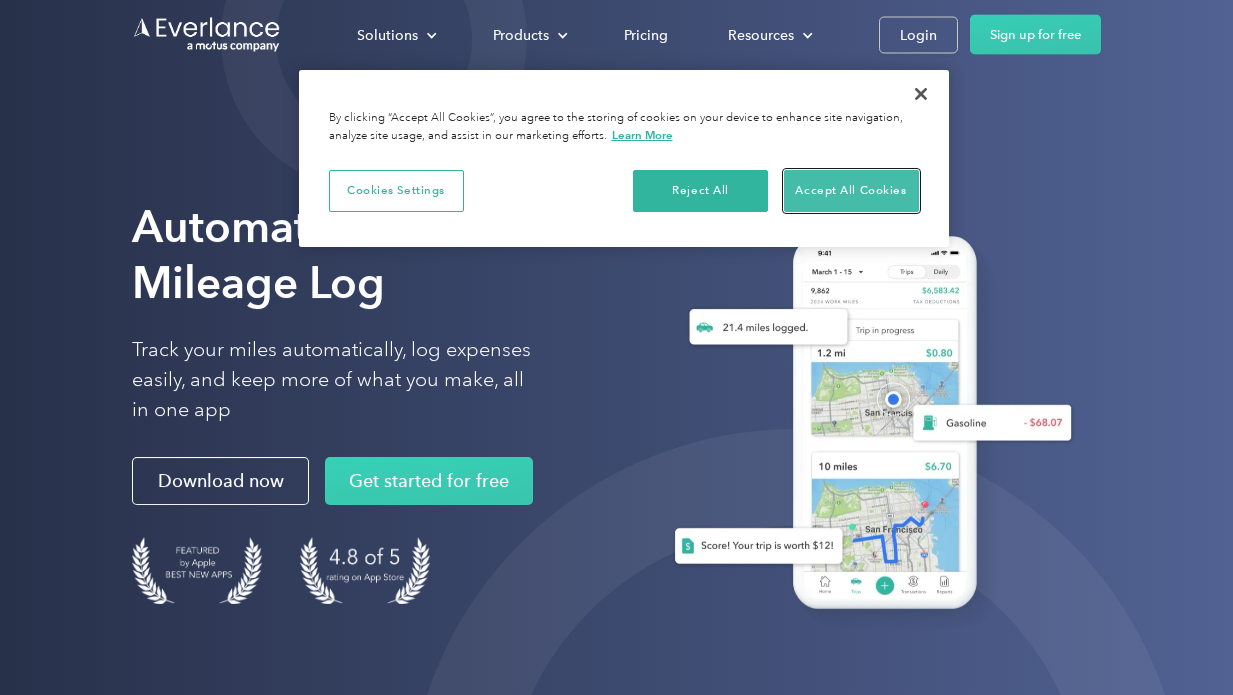 click on "Accept All Cookies" at bounding box center (851, 191) 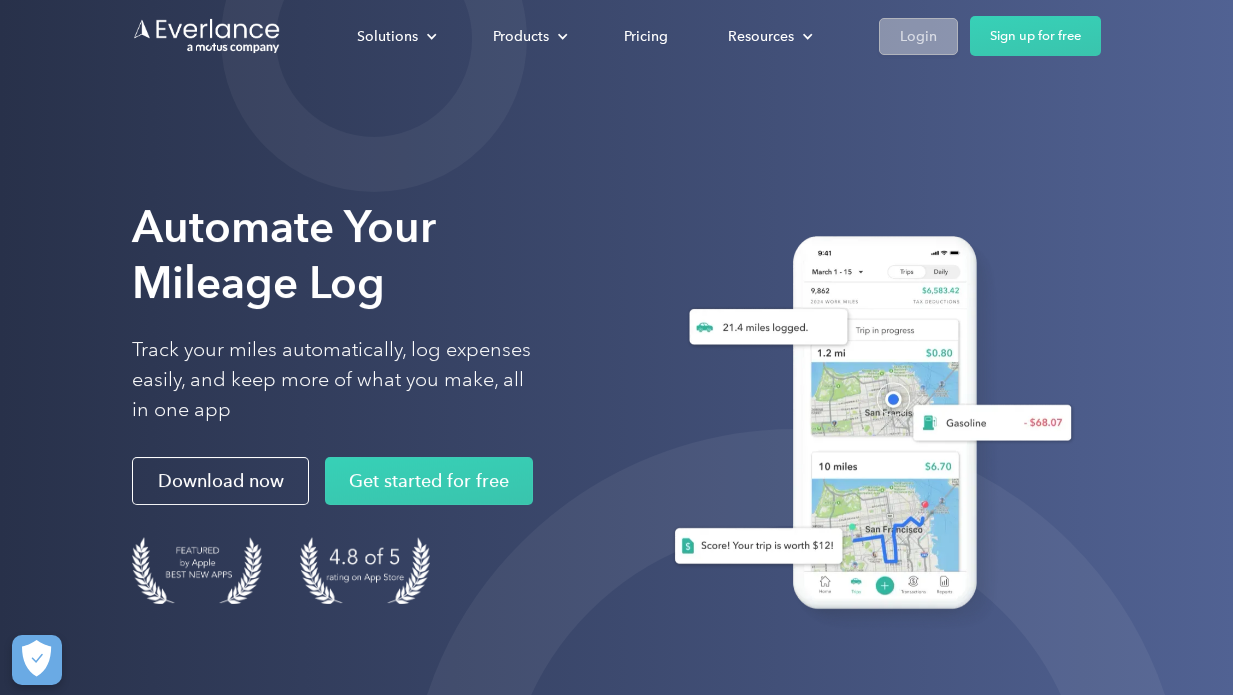 click on "Login" at bounding box center (918, 36) 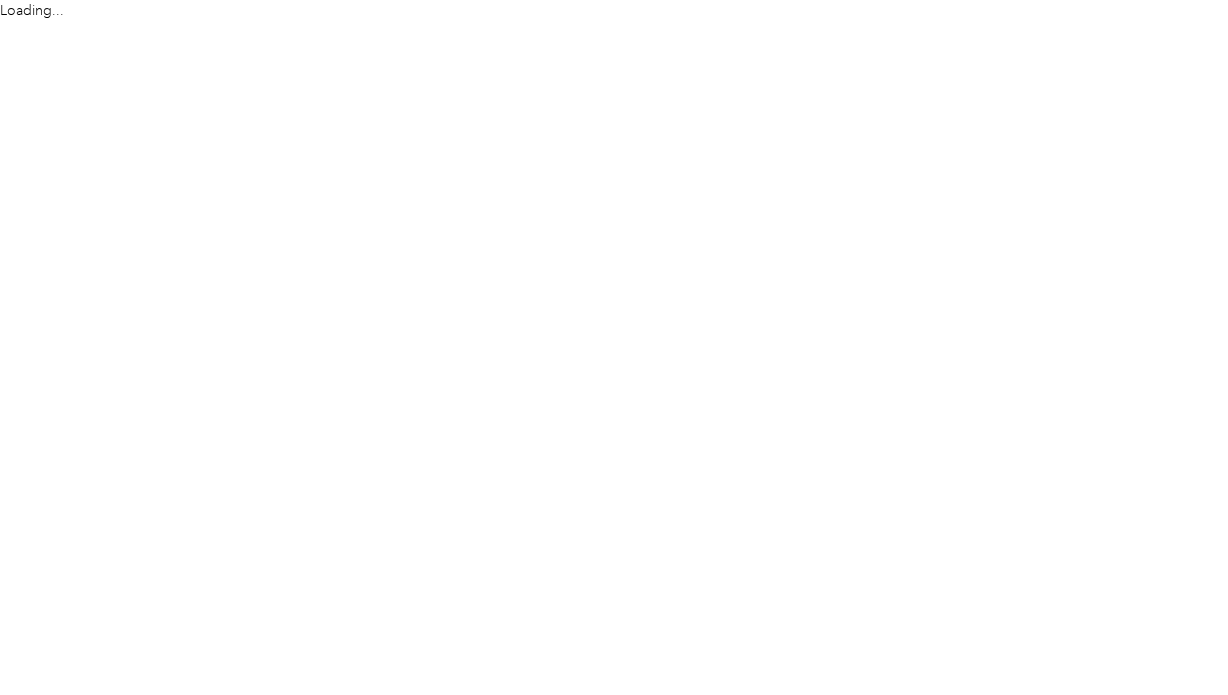 scroll, scrollTop: 0, scrollLeft: 0, axis: both 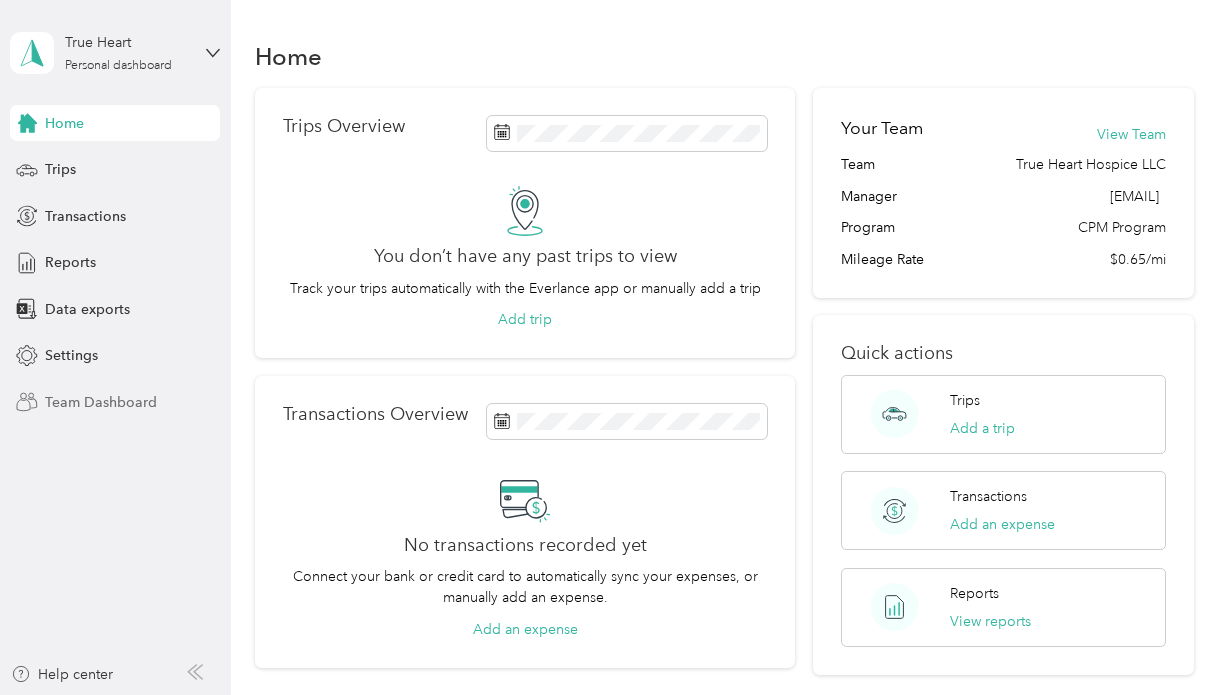 click on "Team Dashboard" at bounding box center [101, 402] 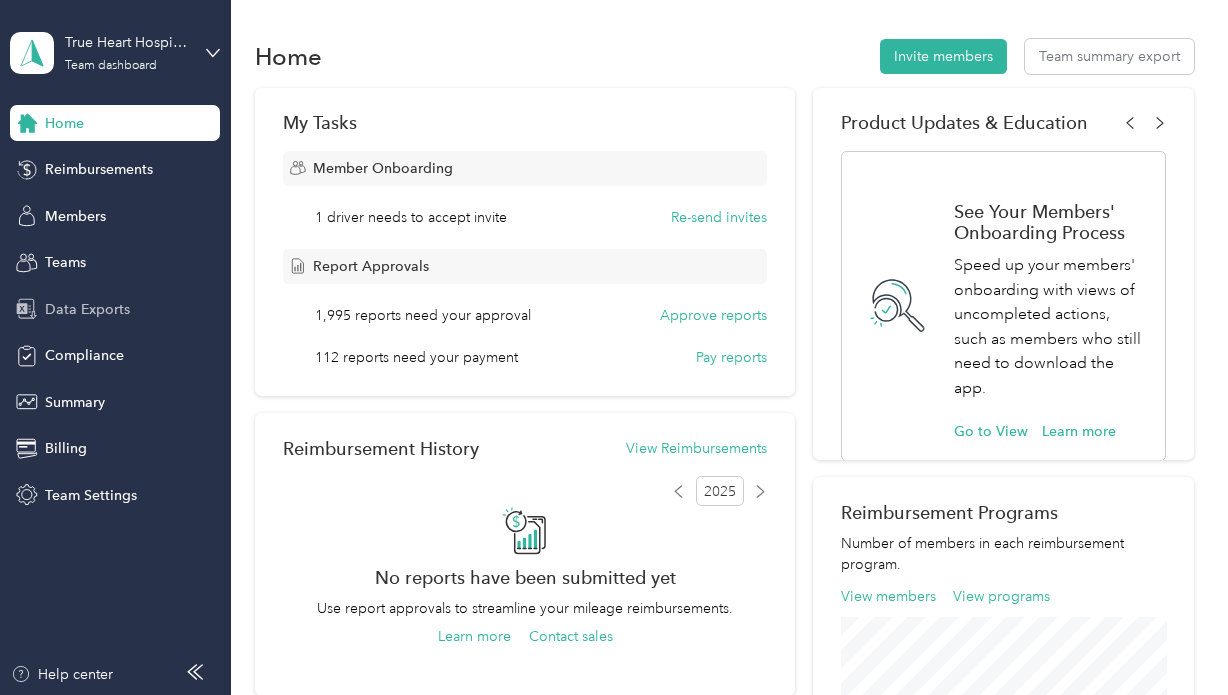 click on "Data Exports" at bounding box center [87, 309] 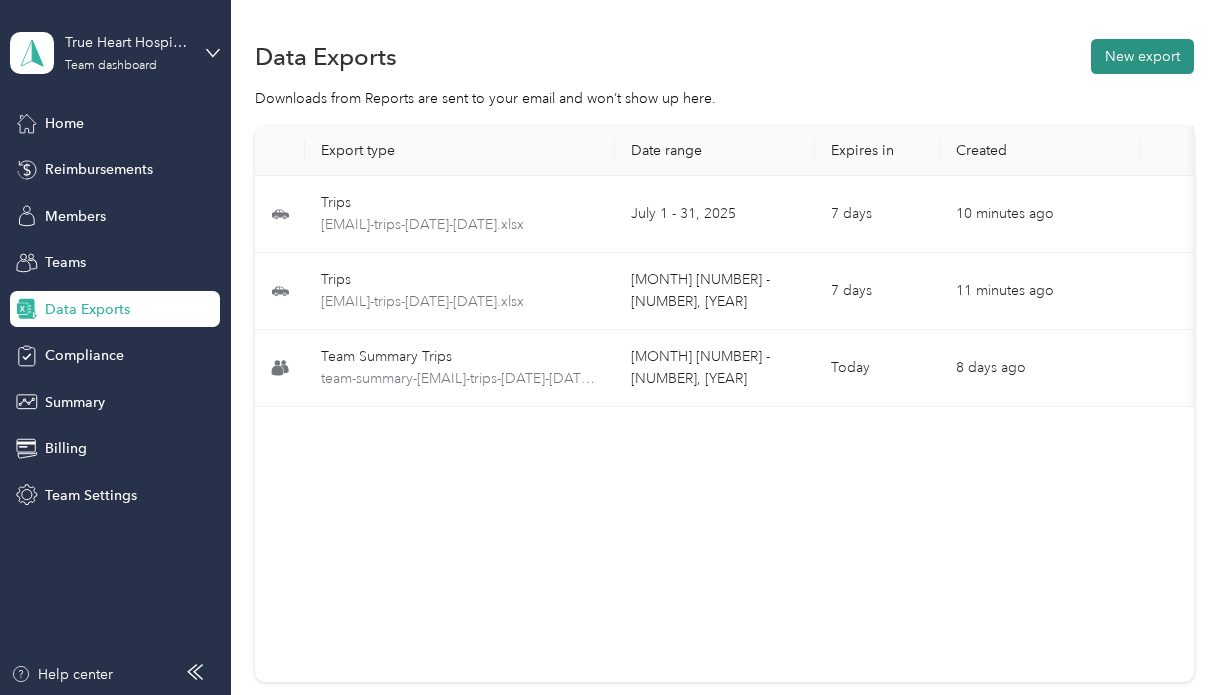 click on "New export" at bounding box center (1142, 56) 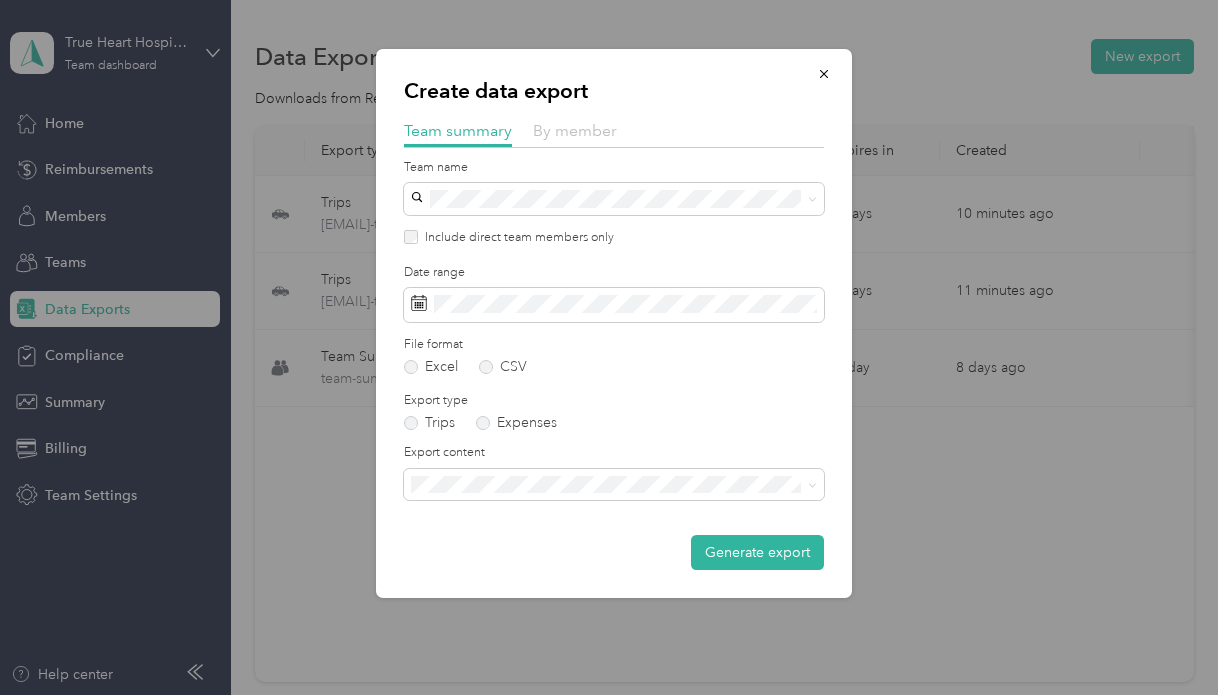 click on "By member" at bounding box center (575, 130) 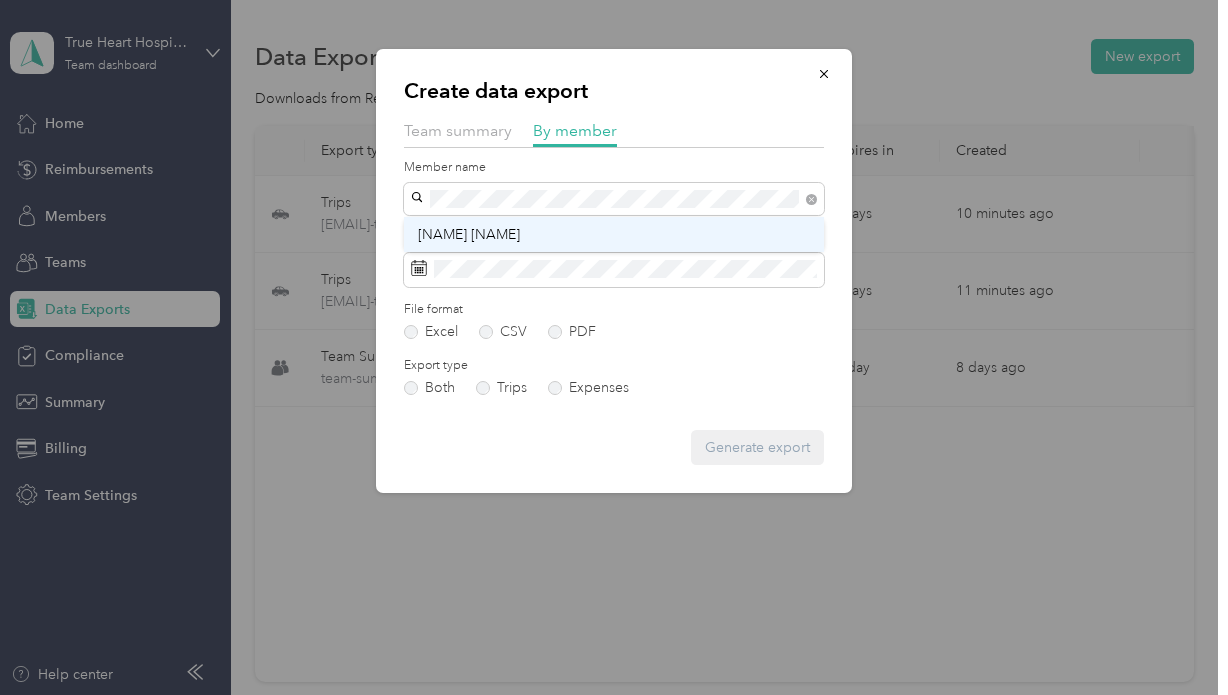 click on "[FIRST] [LAST]" at bounding box center [614, 234] 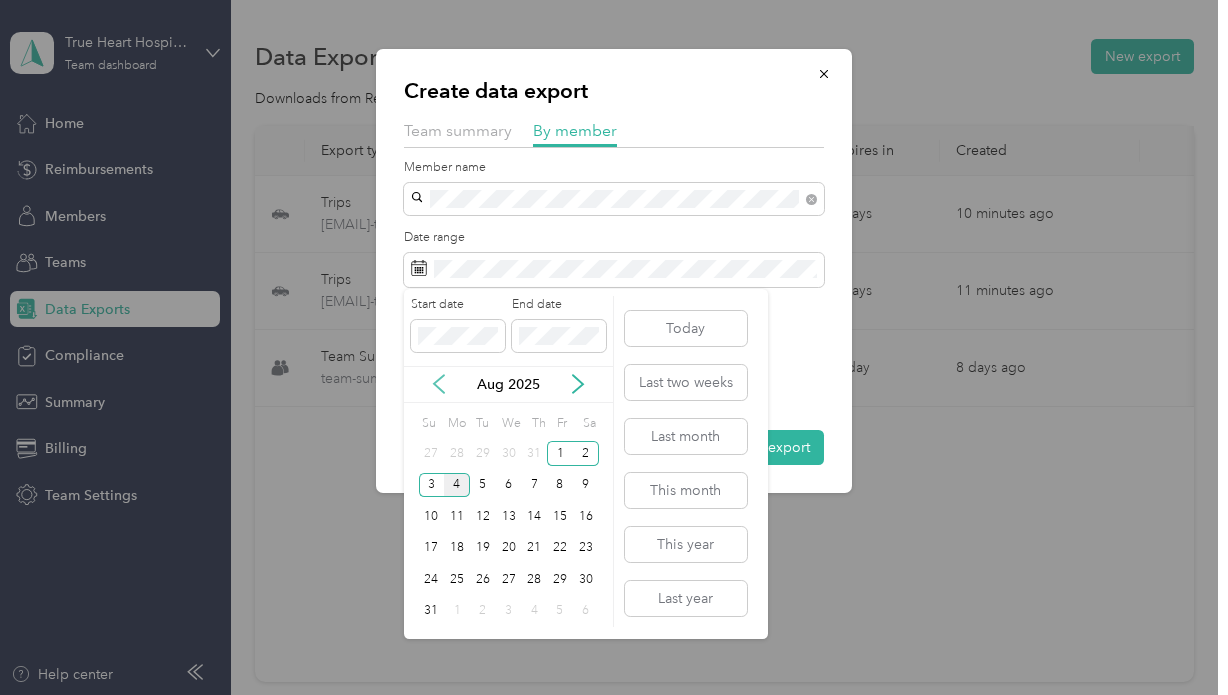 click 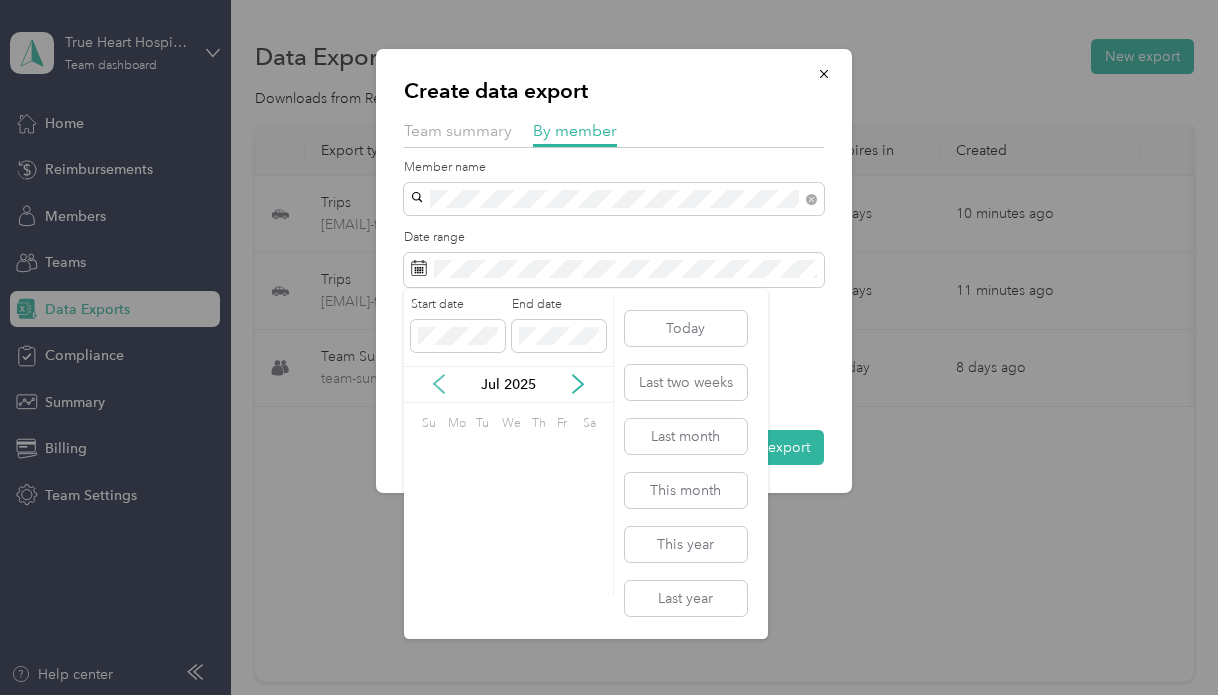 click 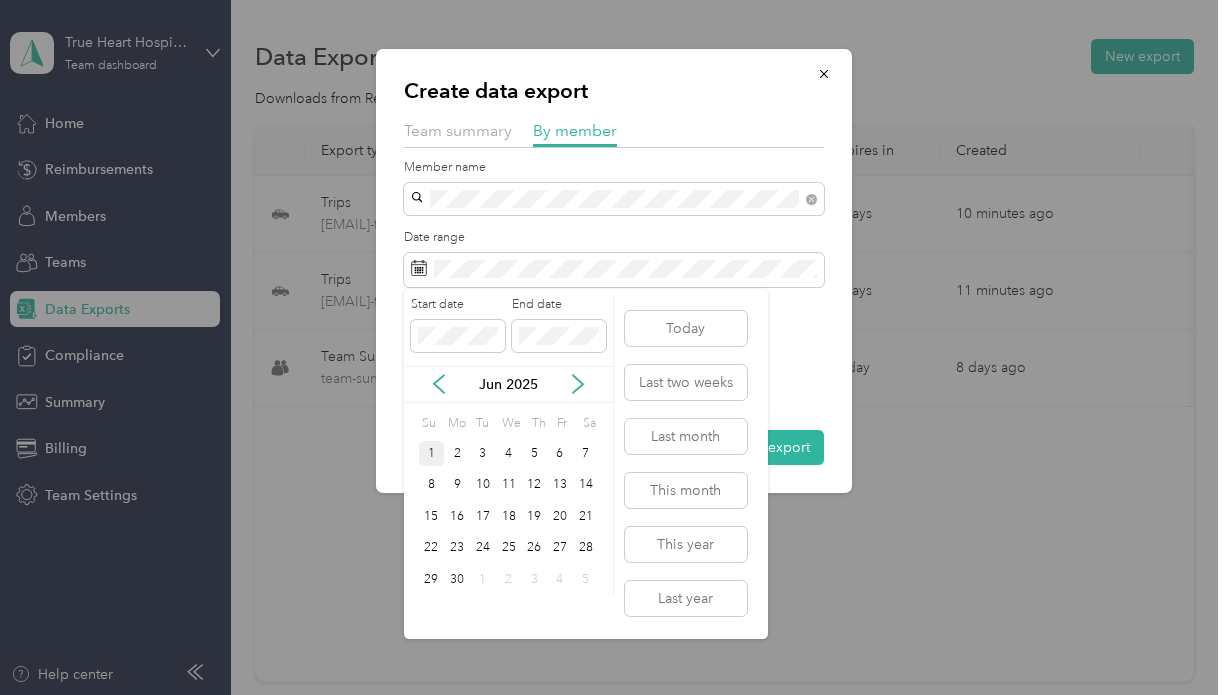 click on "1" at bounding box center (432, 453) 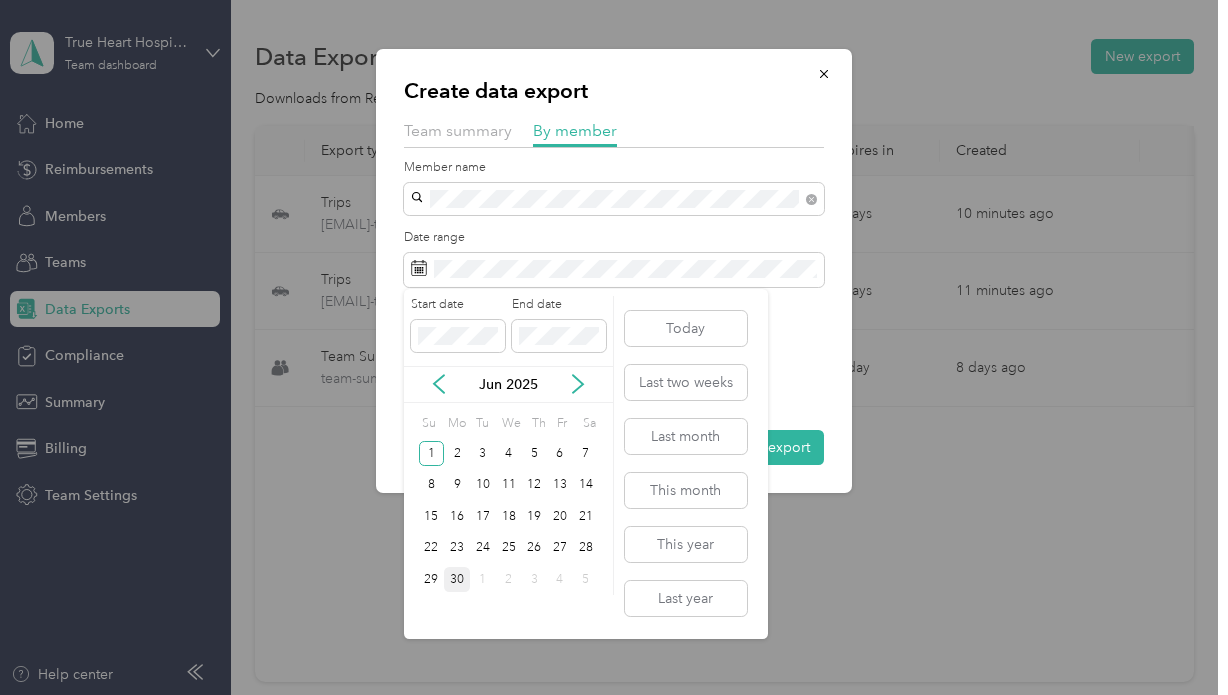 click on "30" at bounding box center [457, 579] 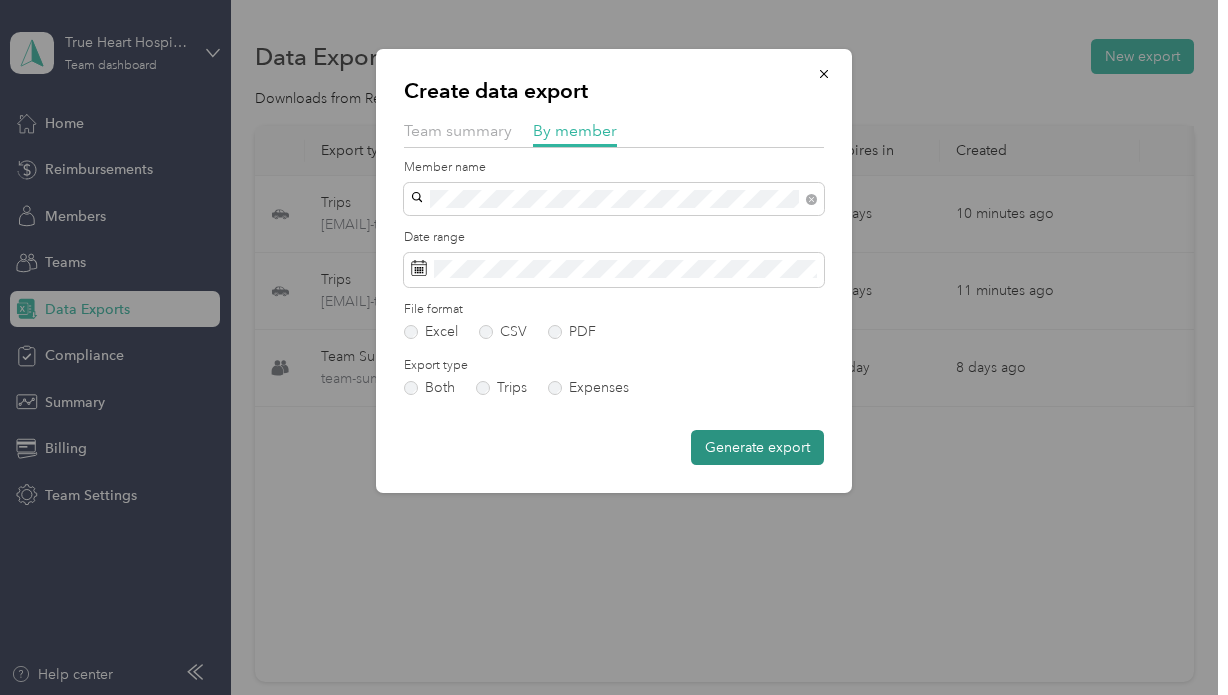 click on "Generate export" at bounding box center (757, 447) 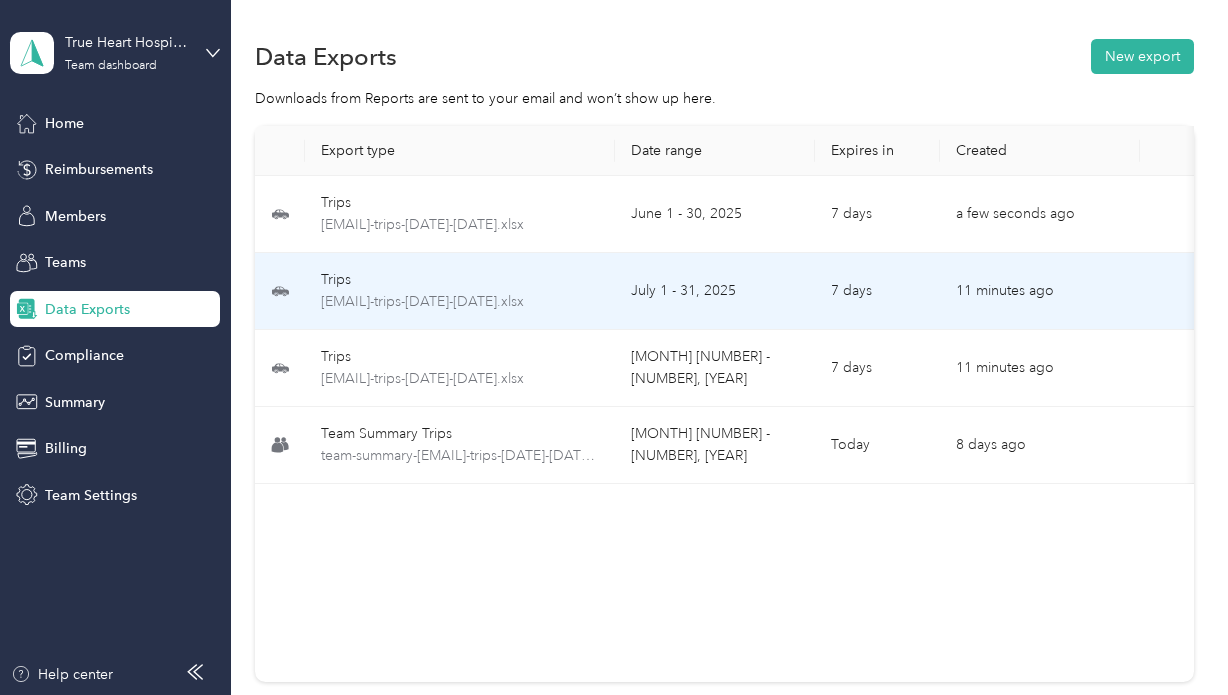 scroll, scrollTop: 0, scrollLeft: 142, axis: horizontal 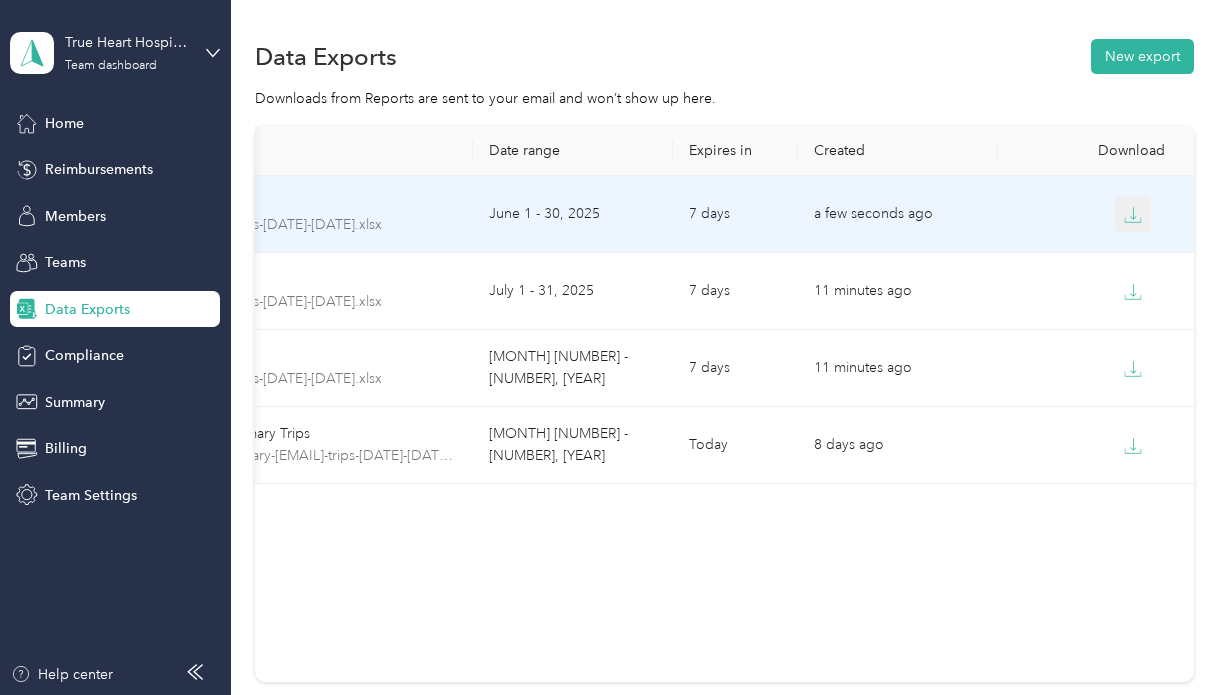click at bounding box center (1133, 214) 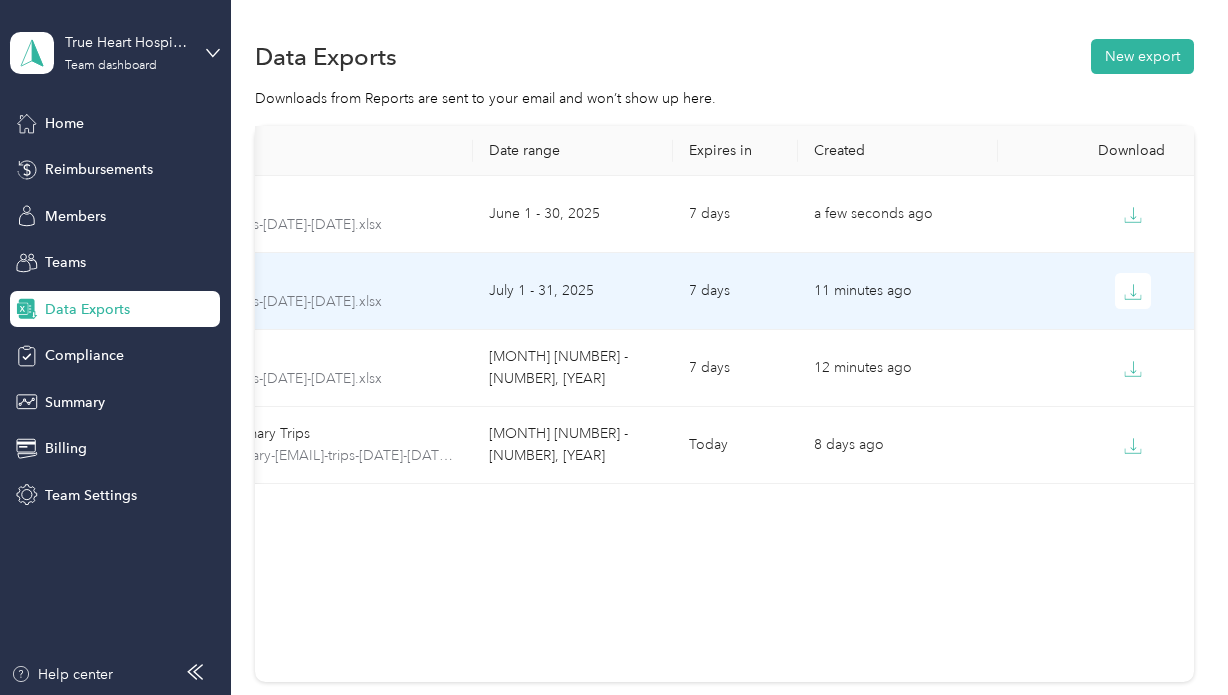 scroll, scrollTop: 0, scrollLeft: 0, axis: both 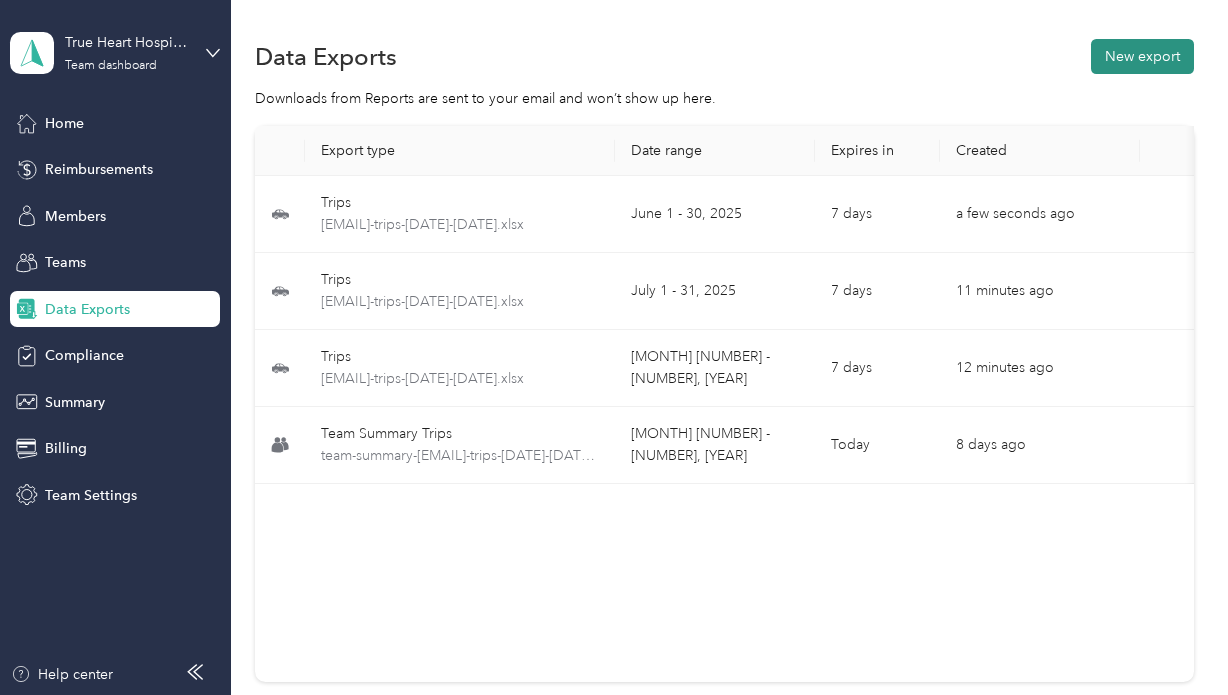click on "New export" at bounding box center (1142, 56) 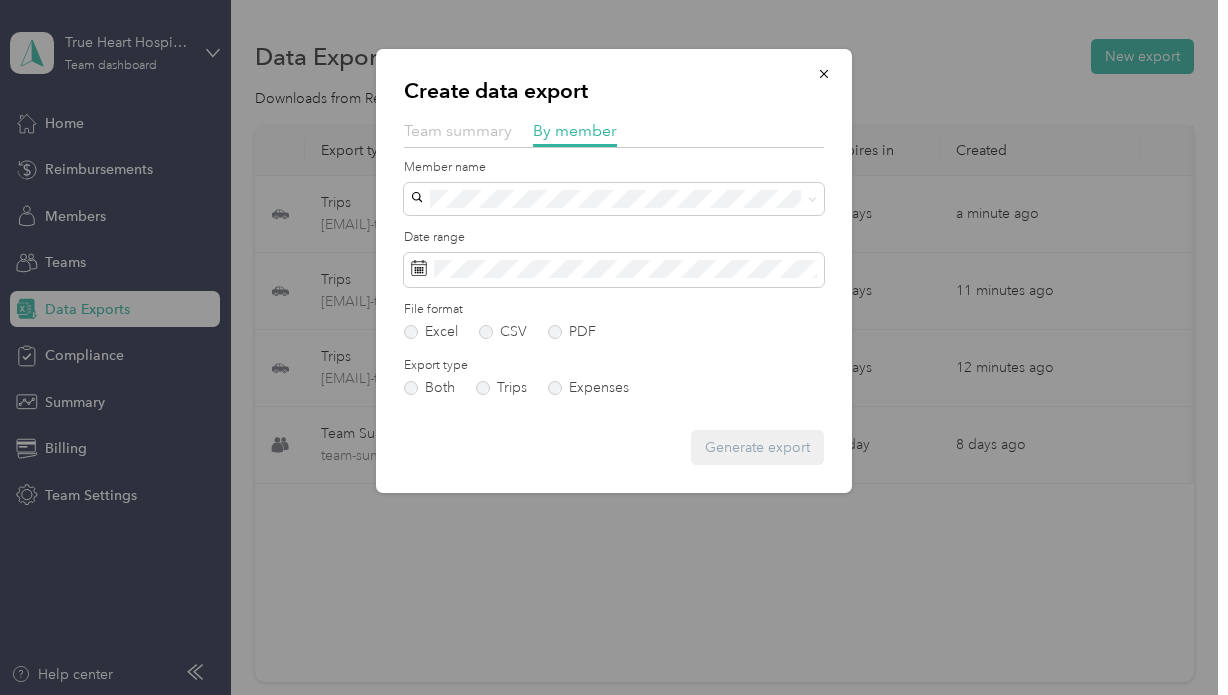 click on "Team summary" at bounding box center (458, 130) 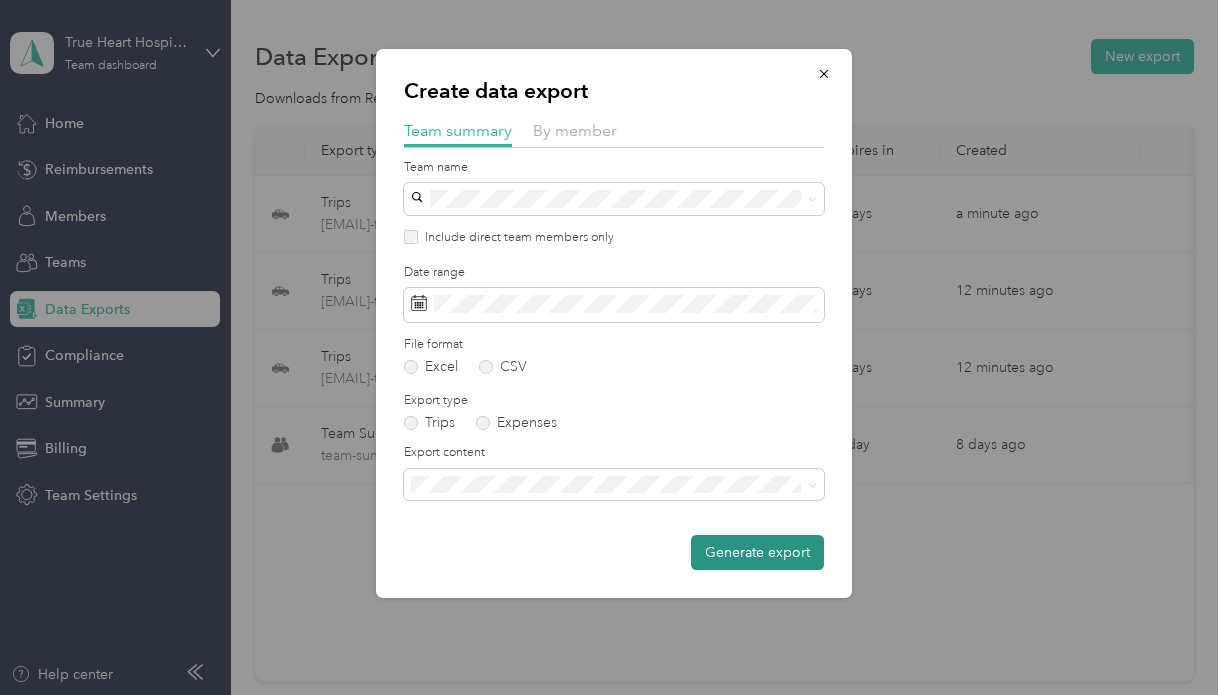 click on "Generate export" at bounding box center (757, 552) 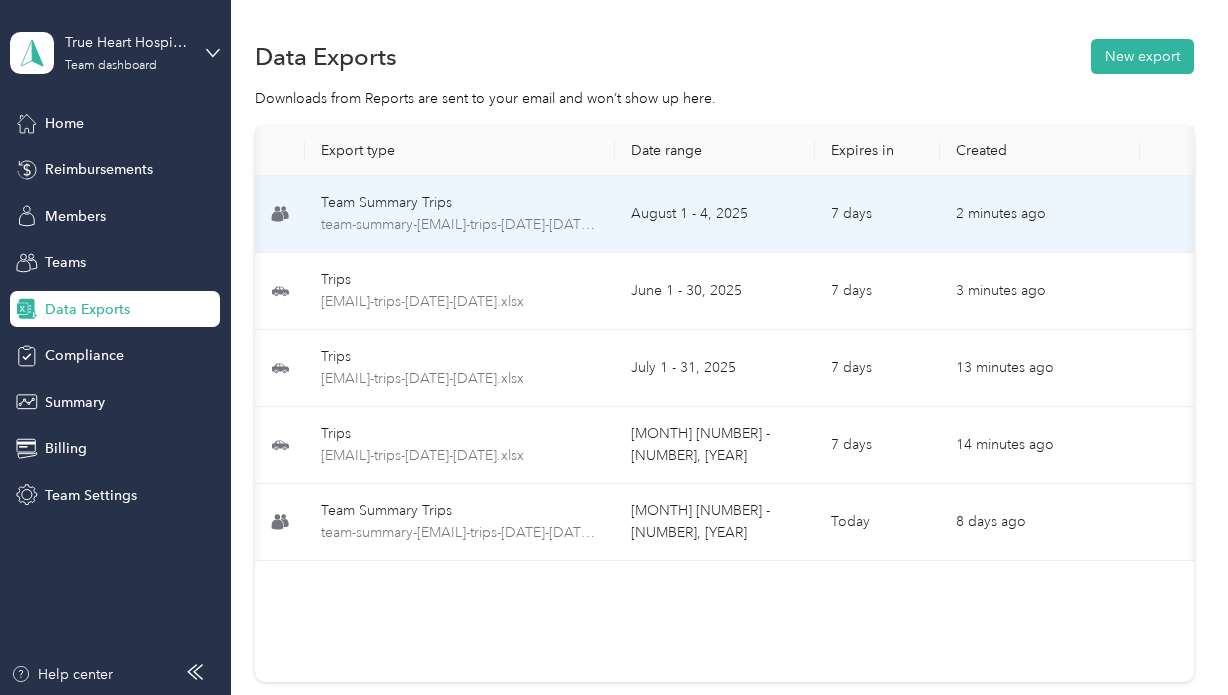 scroll, scrollTop: 0, scrollLeft: 142, axis: horizontal 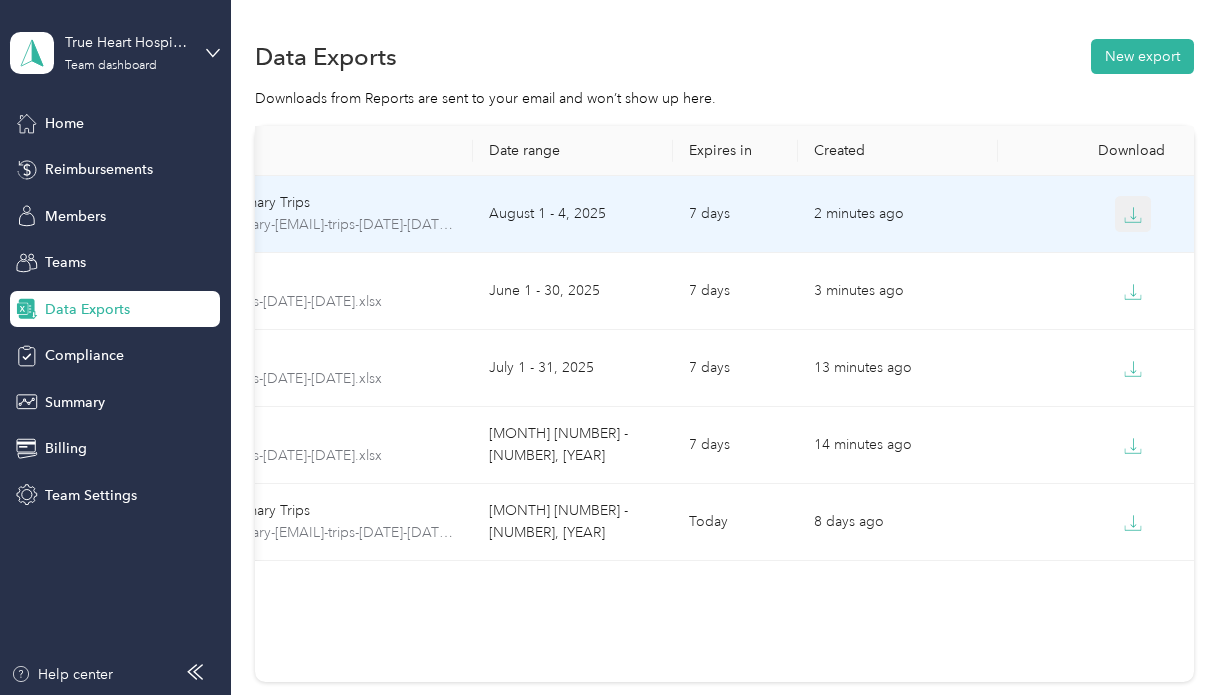 click at bounding box center [1133, 214] 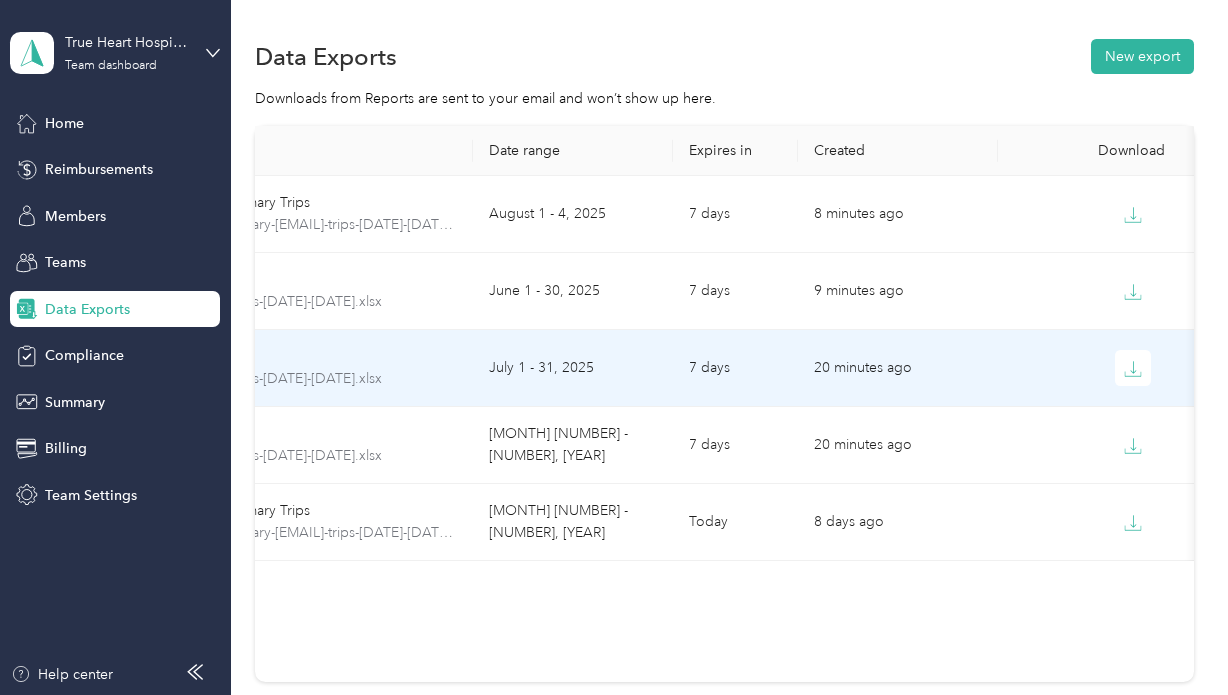 scroll, scrollTop: 0, scrollLeft: 0, axis: both 